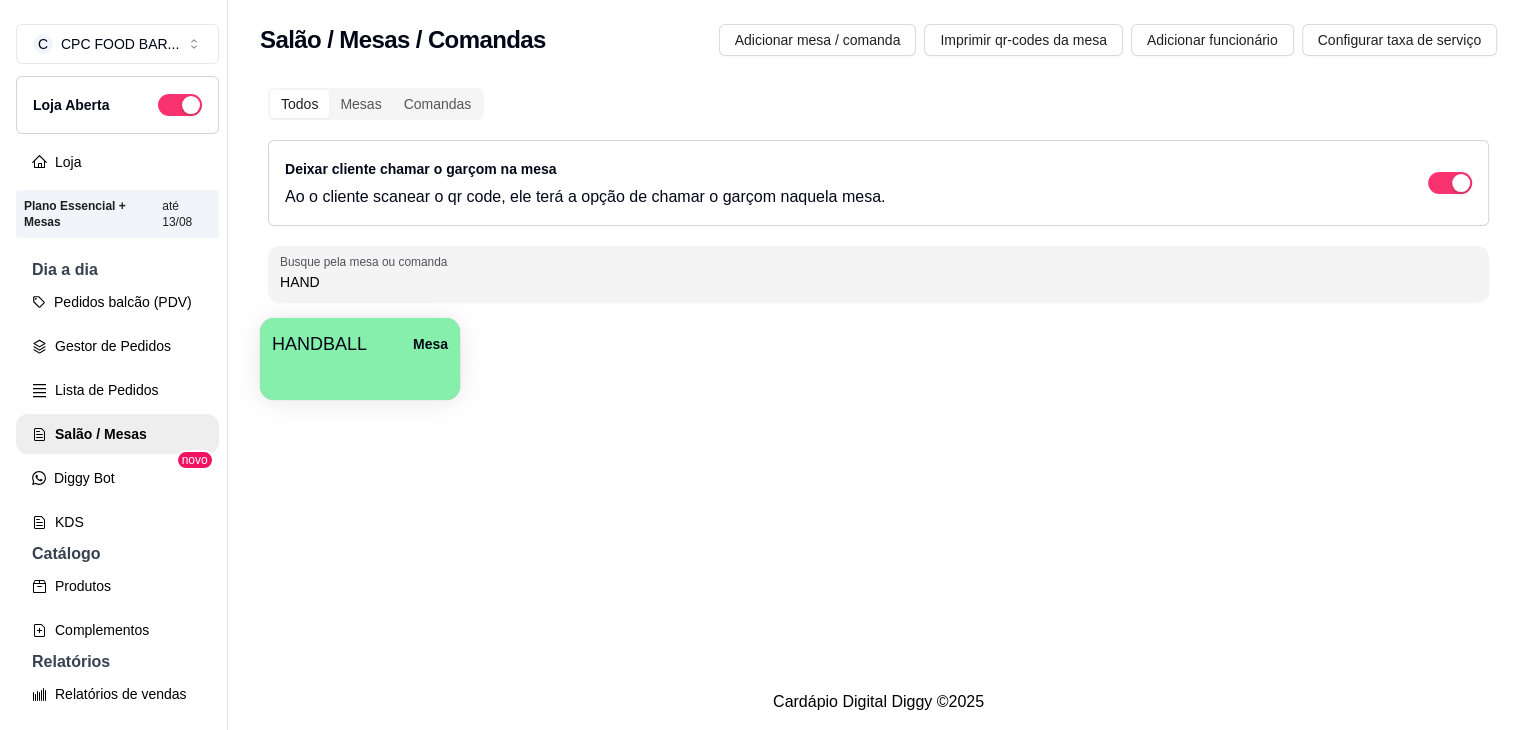 scroll, scrollTop: 0, scrollLeft: 0, axis: both 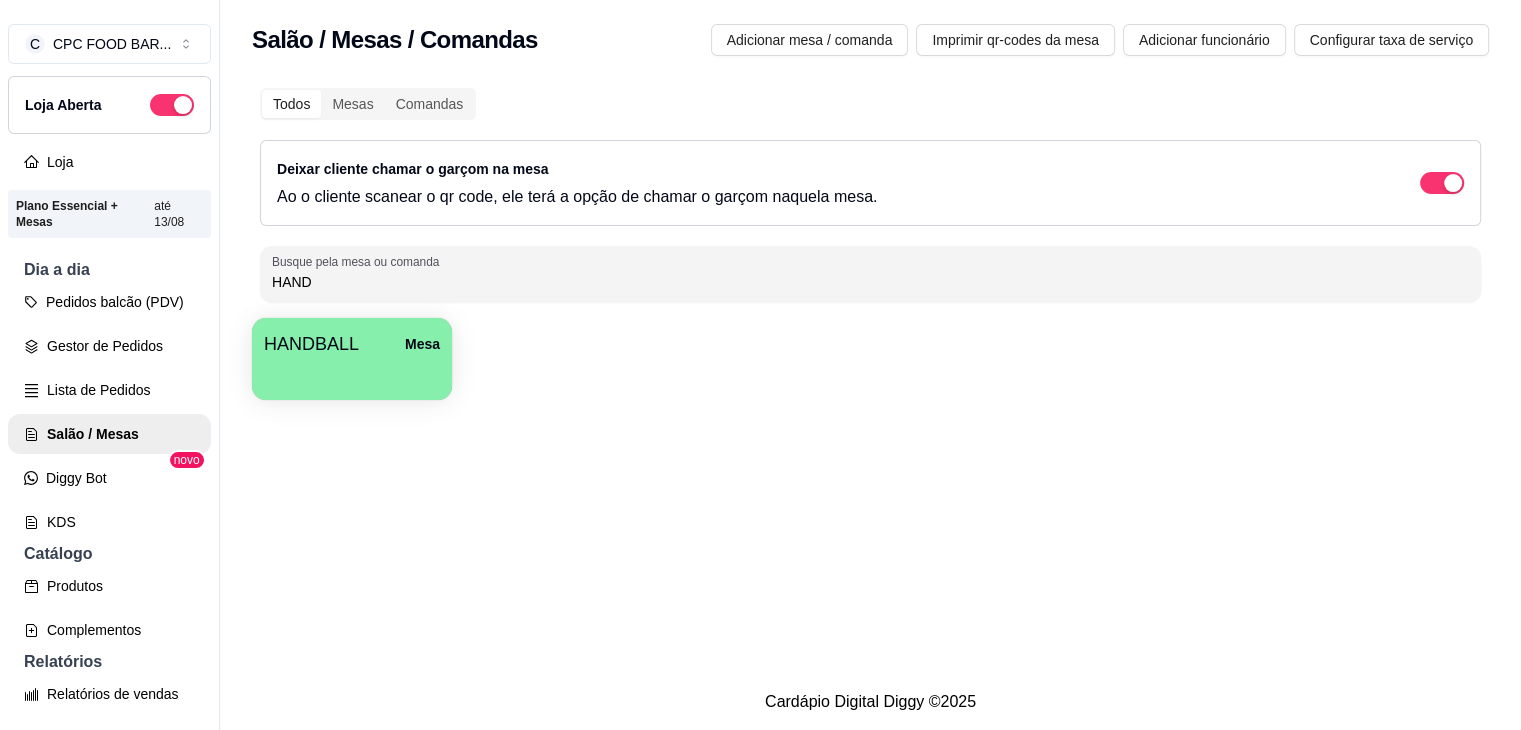 drag, startPoint x: 0, startPoint y: 0, endPoint x: 290, endPoint y: 280, distance: 403.11288 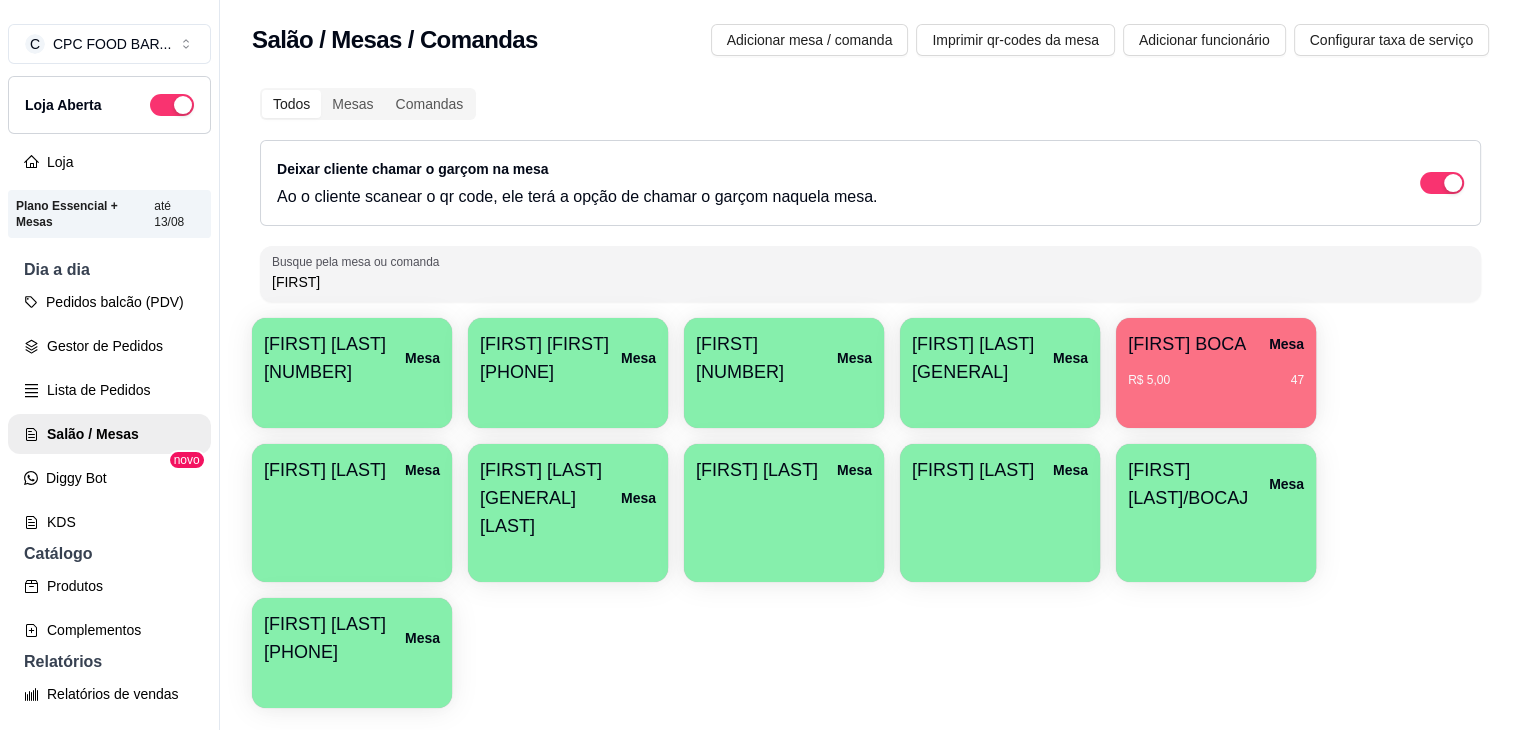 type on "MARCOS" 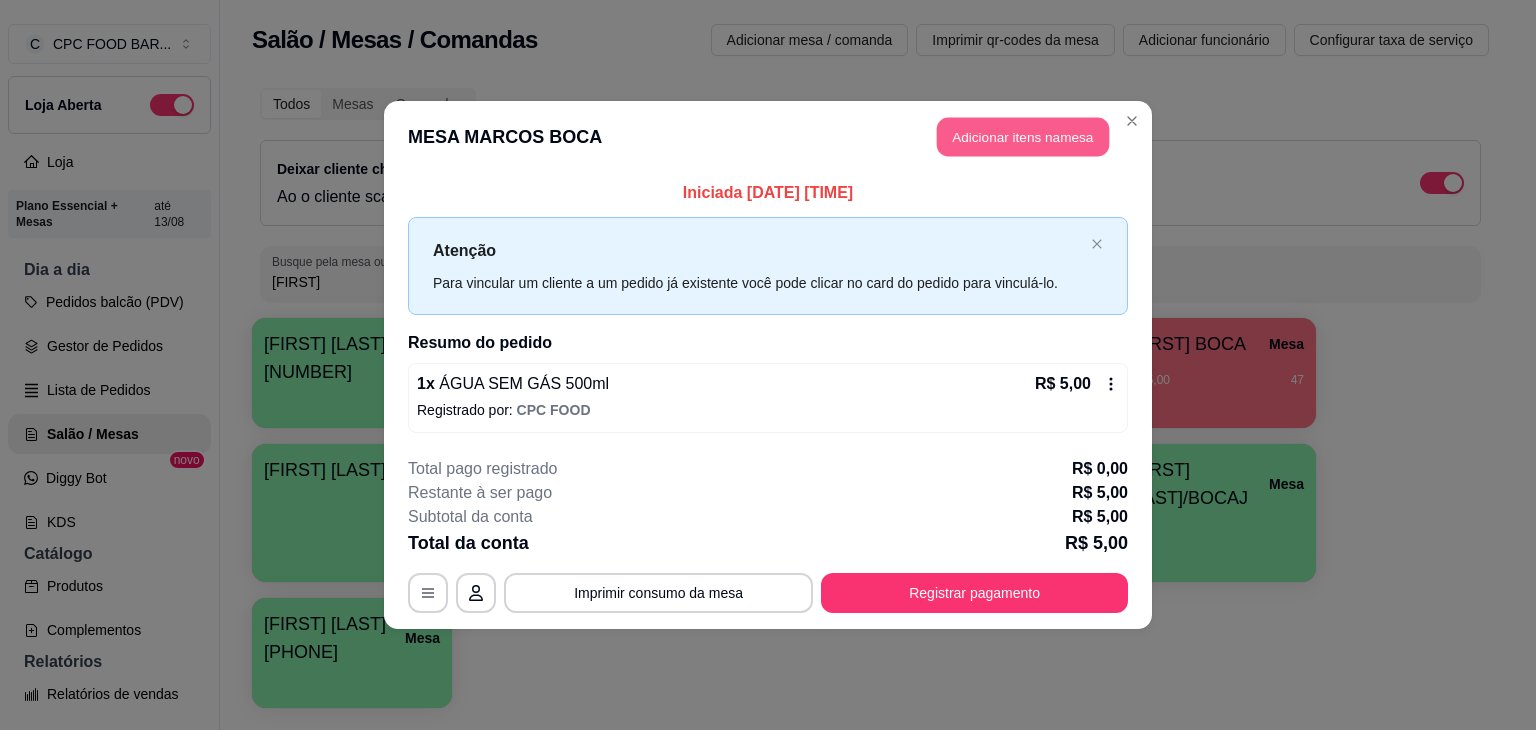 click on "Adicionar itens na  mesa" at bounding box center [1023, 137] 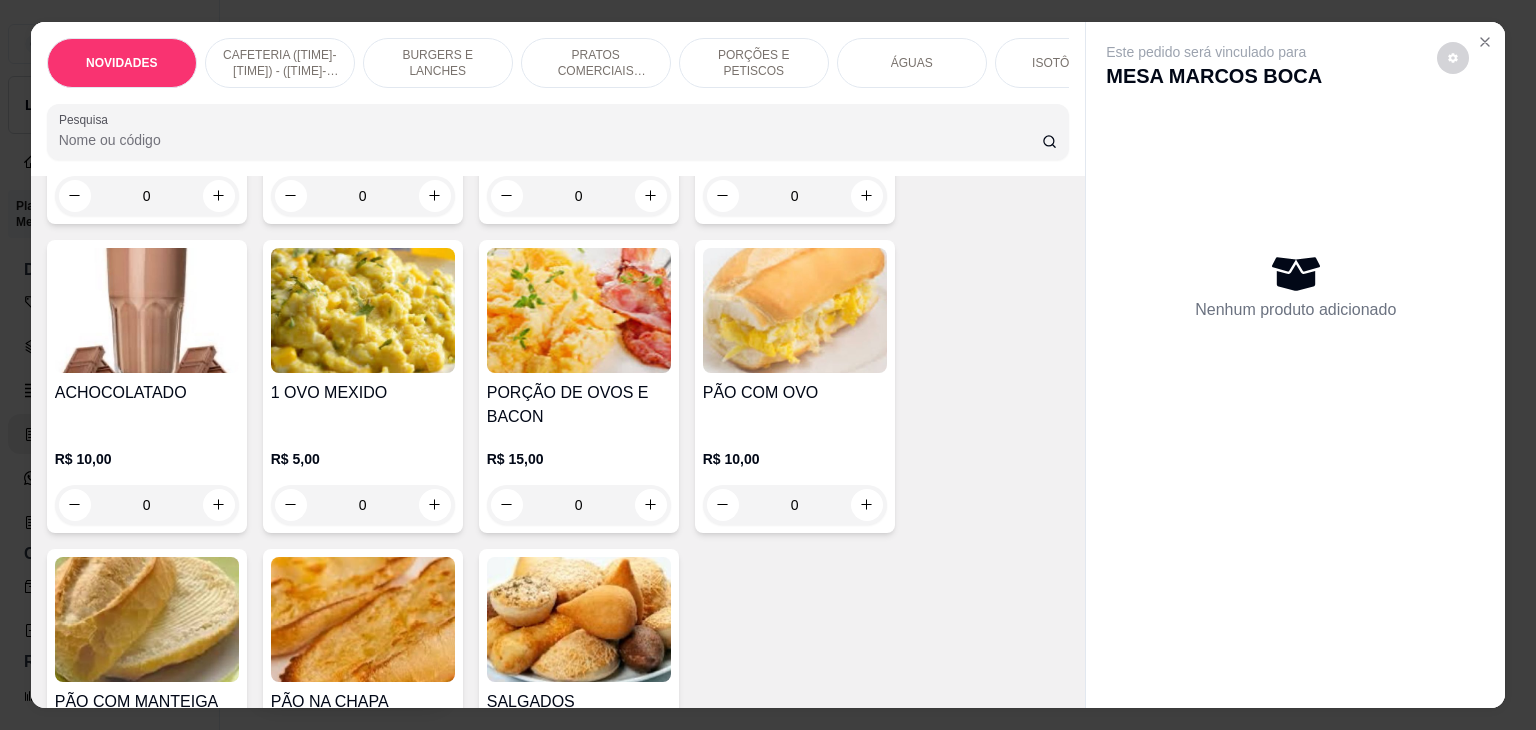 scroll, scrollTop: 900, scrollLeft: 0, axis: vertical 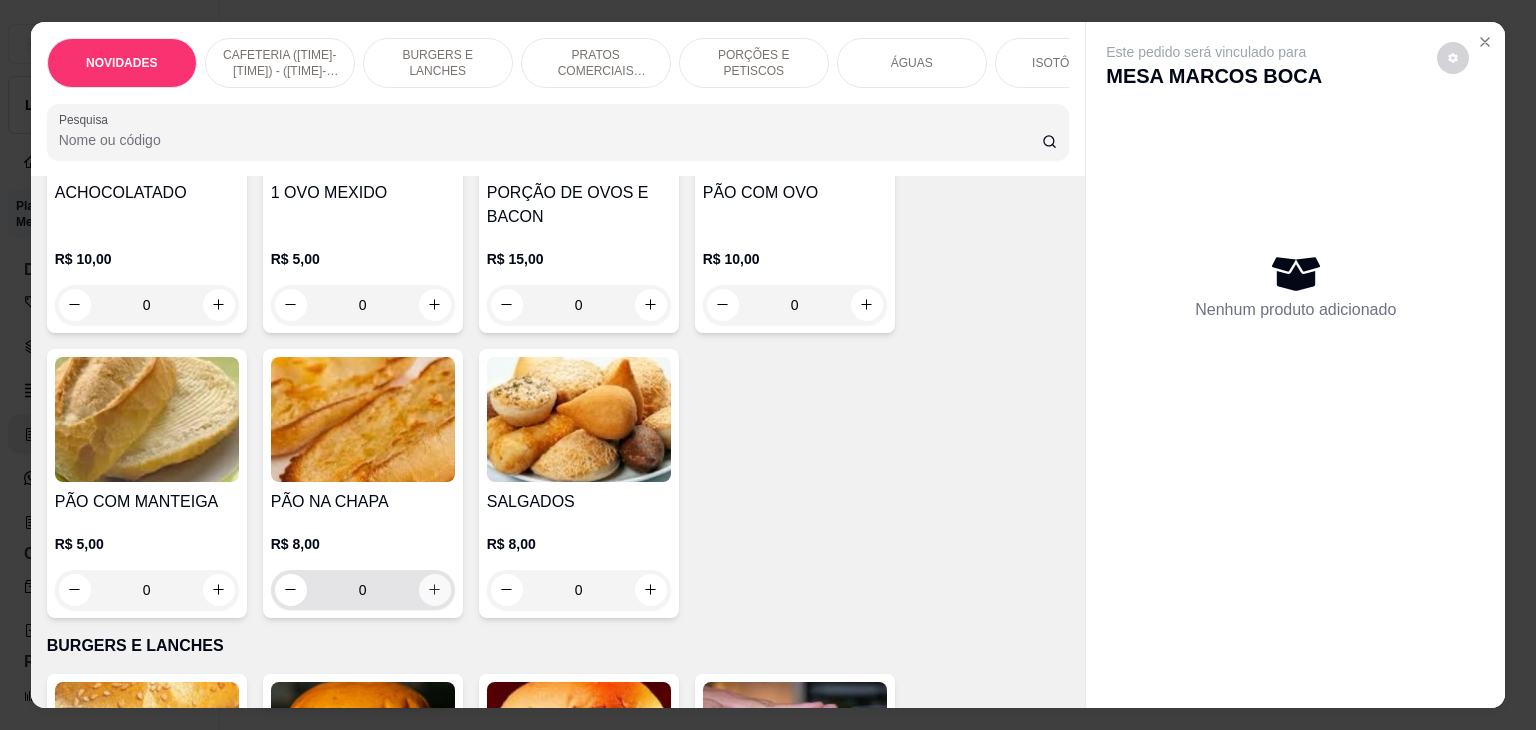 click at bounding box center (435, 590) 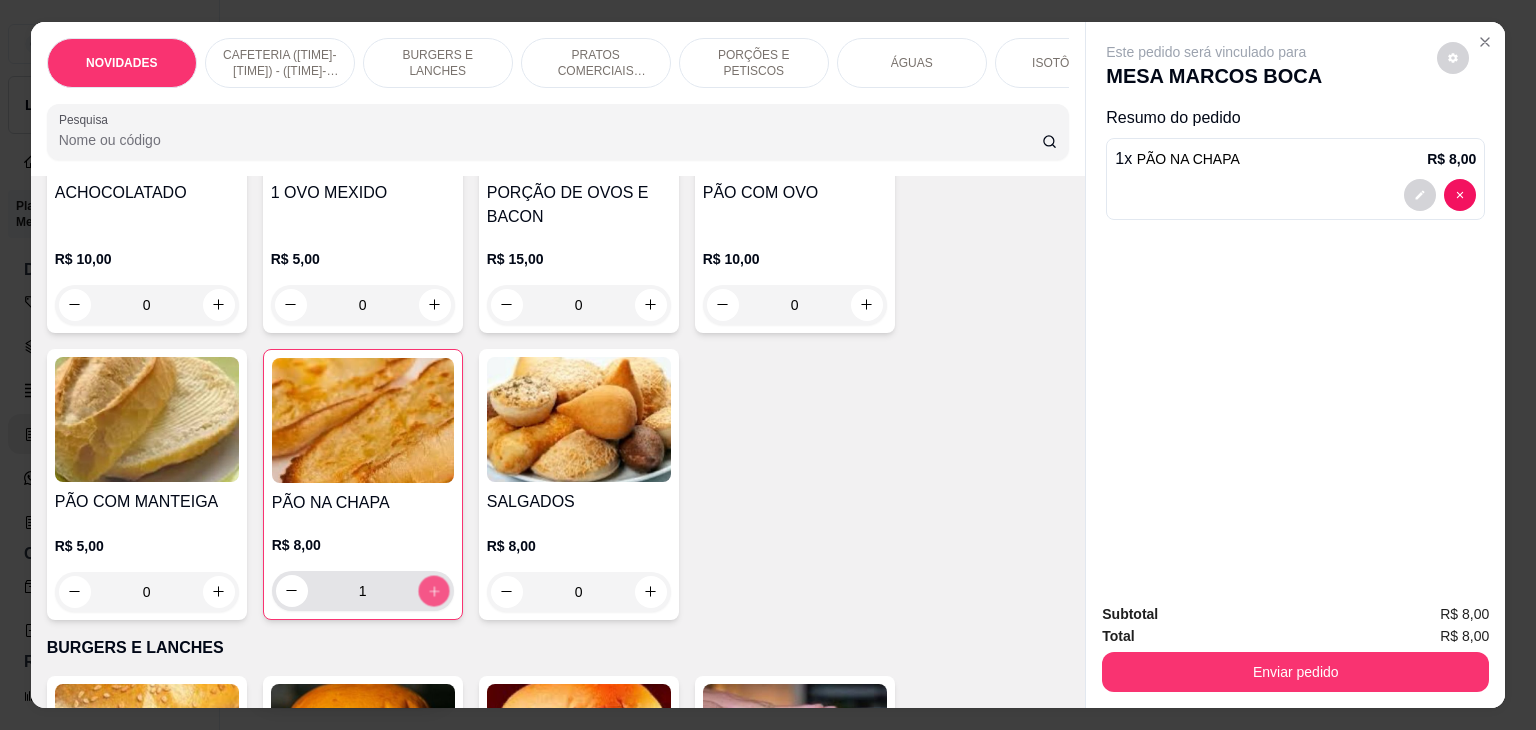 click at bounding box center [433, 590] 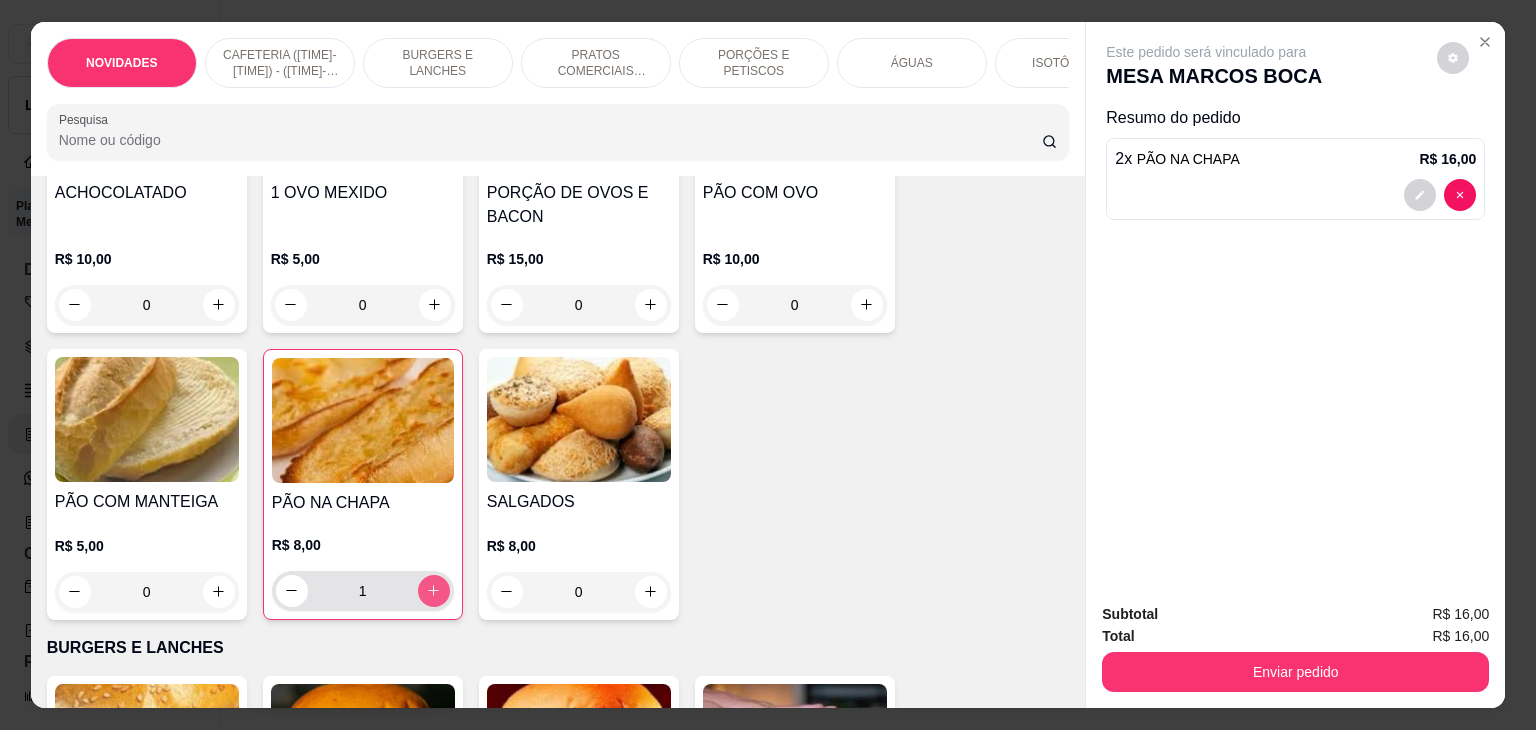 type on "2" 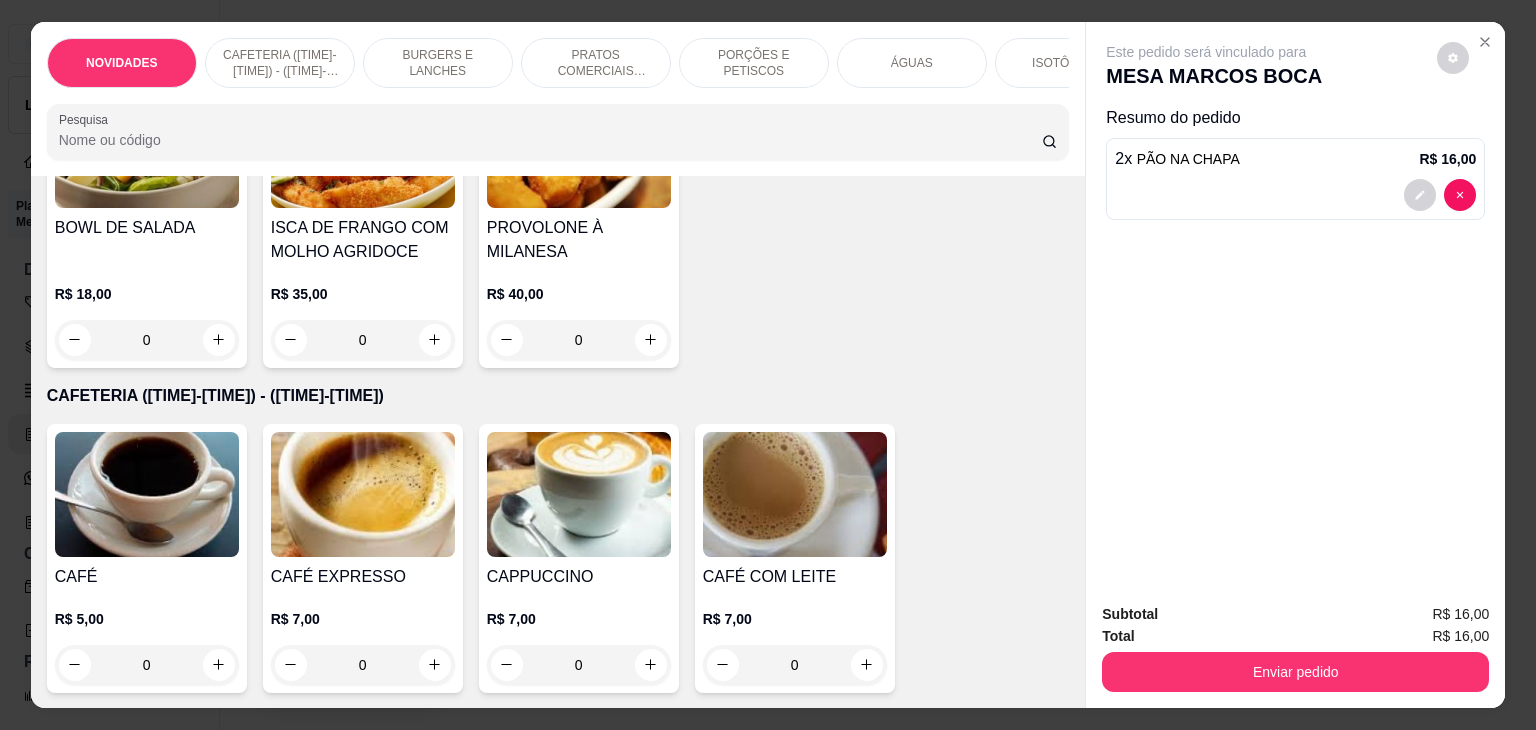 scroll, scrollTop: 300, scrollLeft: 0, axis: vertical 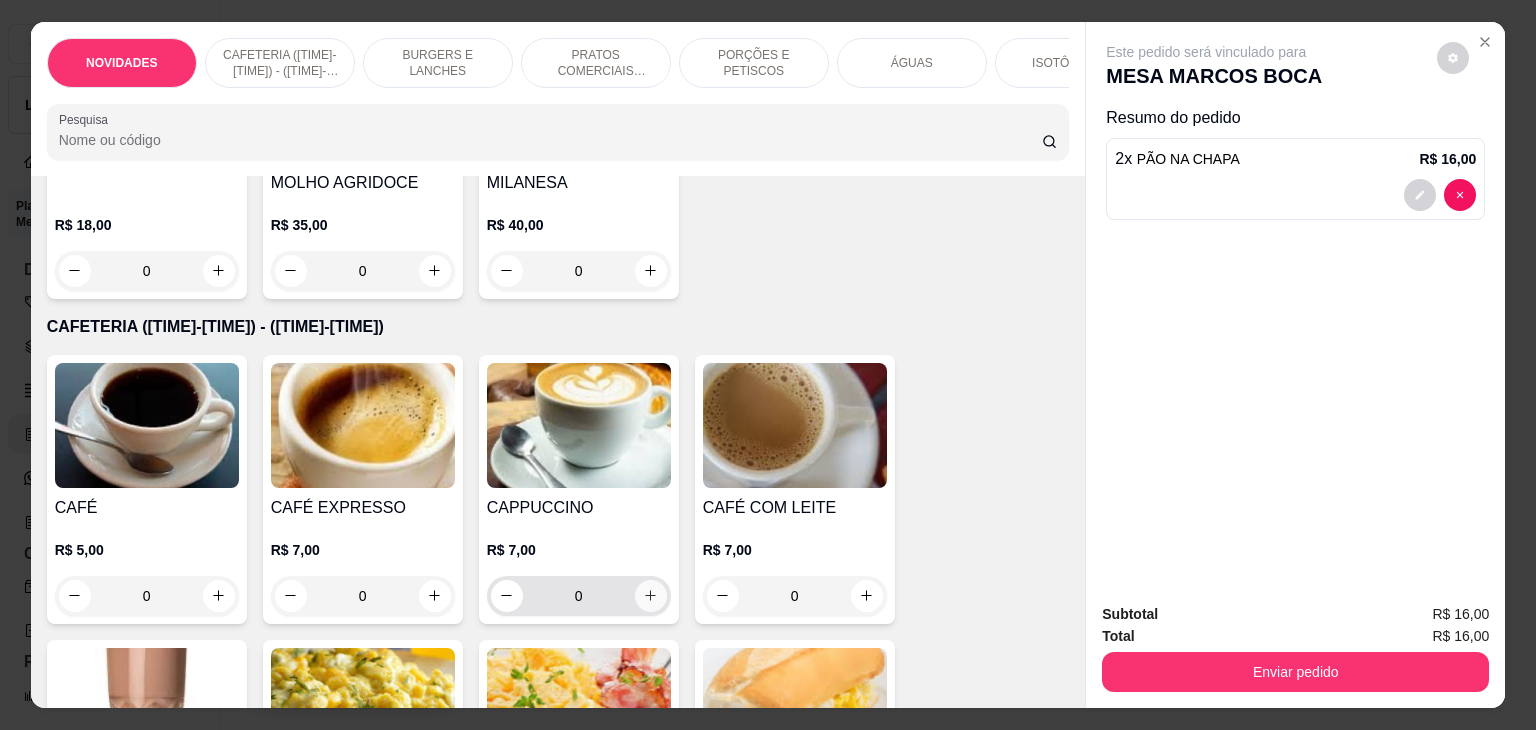click 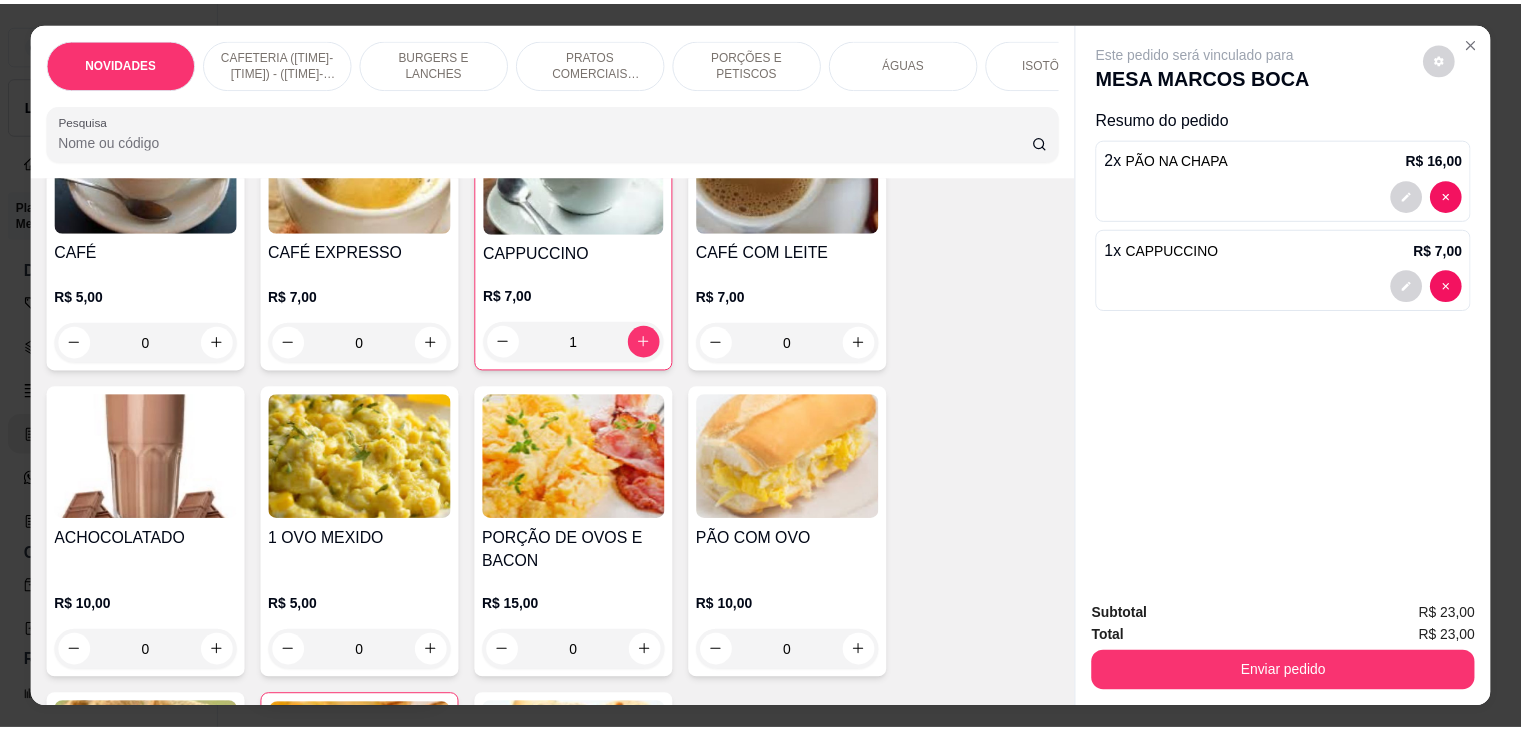 scroll, scrollTop: 700, scrollLeft: 0, axis: vertical 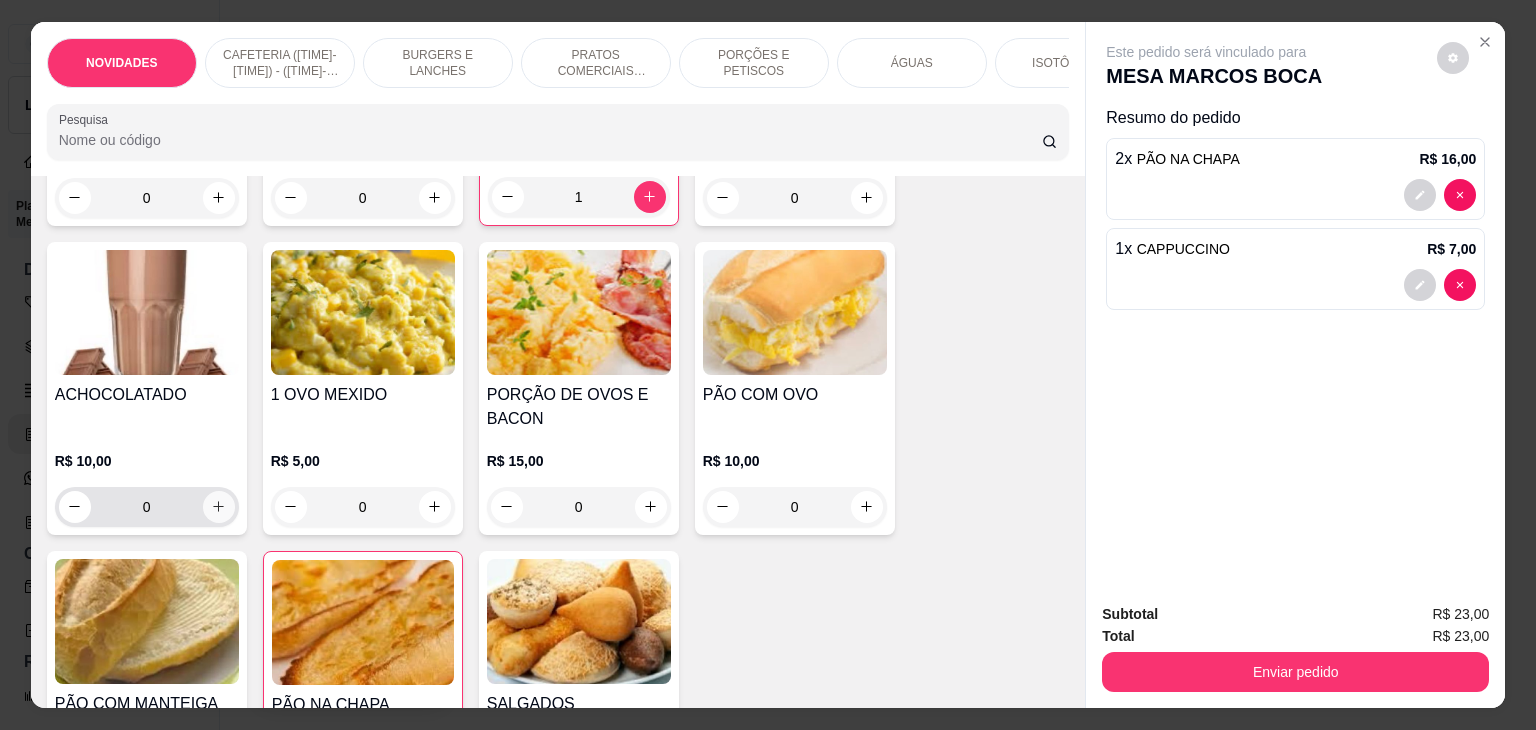 click 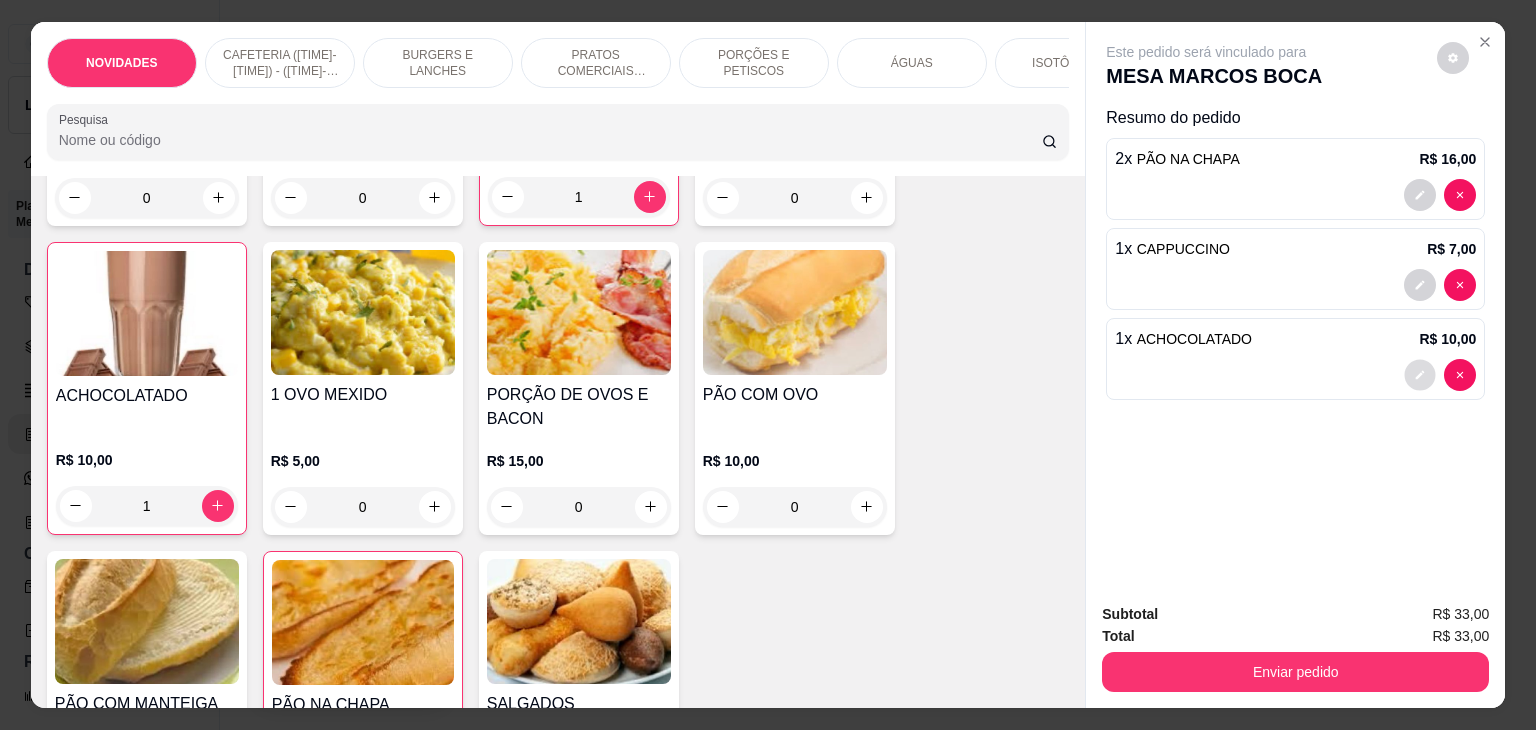 click at bounding box center [1420, 374] 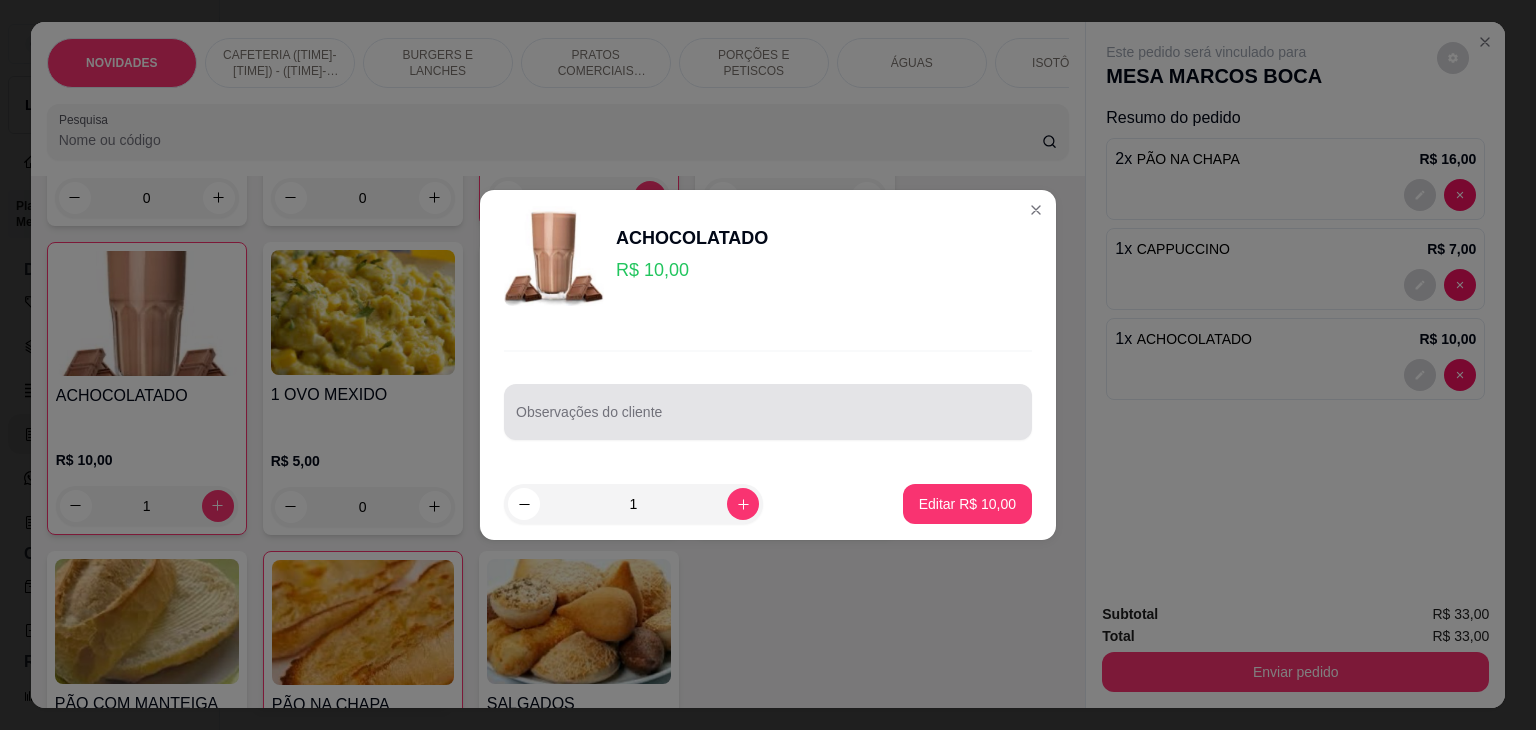 click at bounding box center [768, 412] 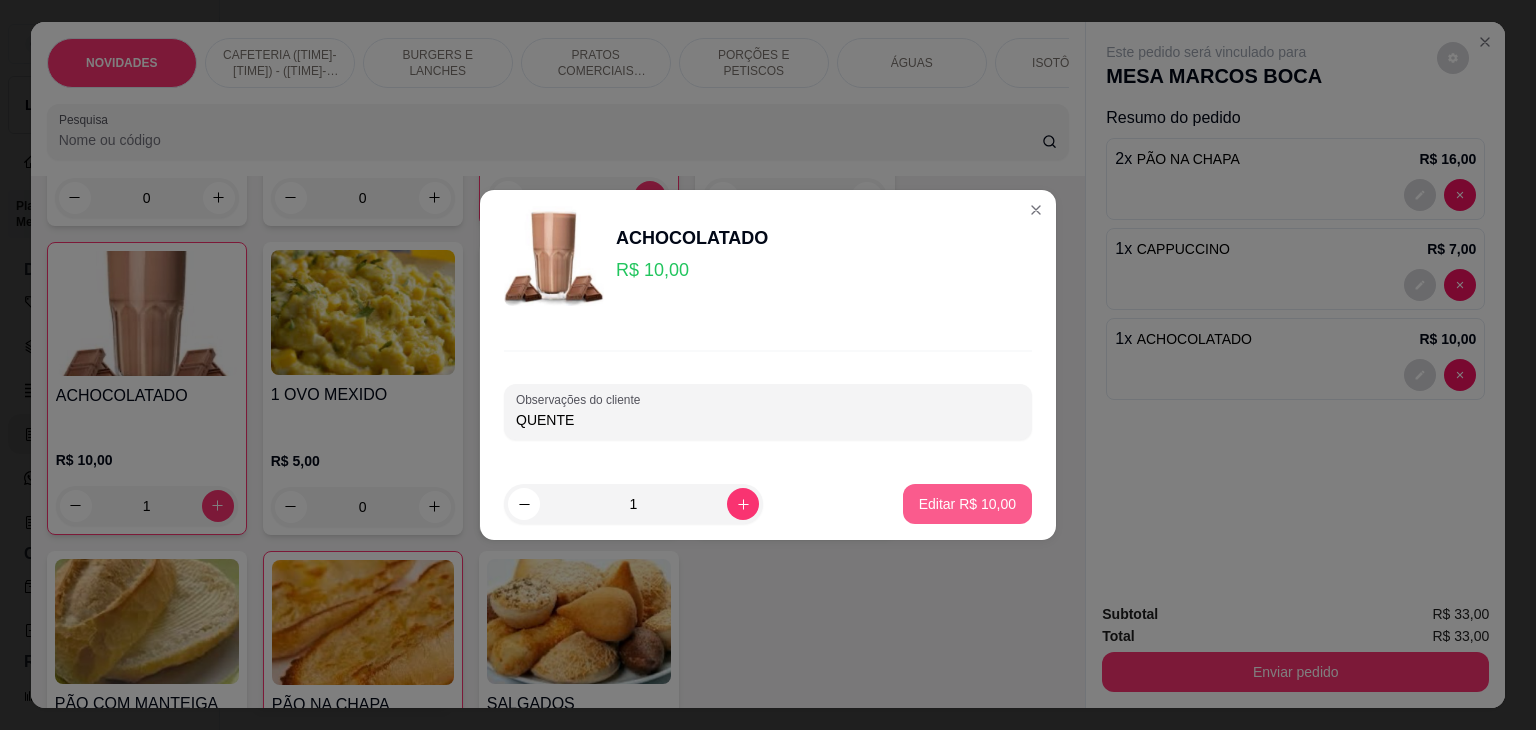 type on "QUENTE" 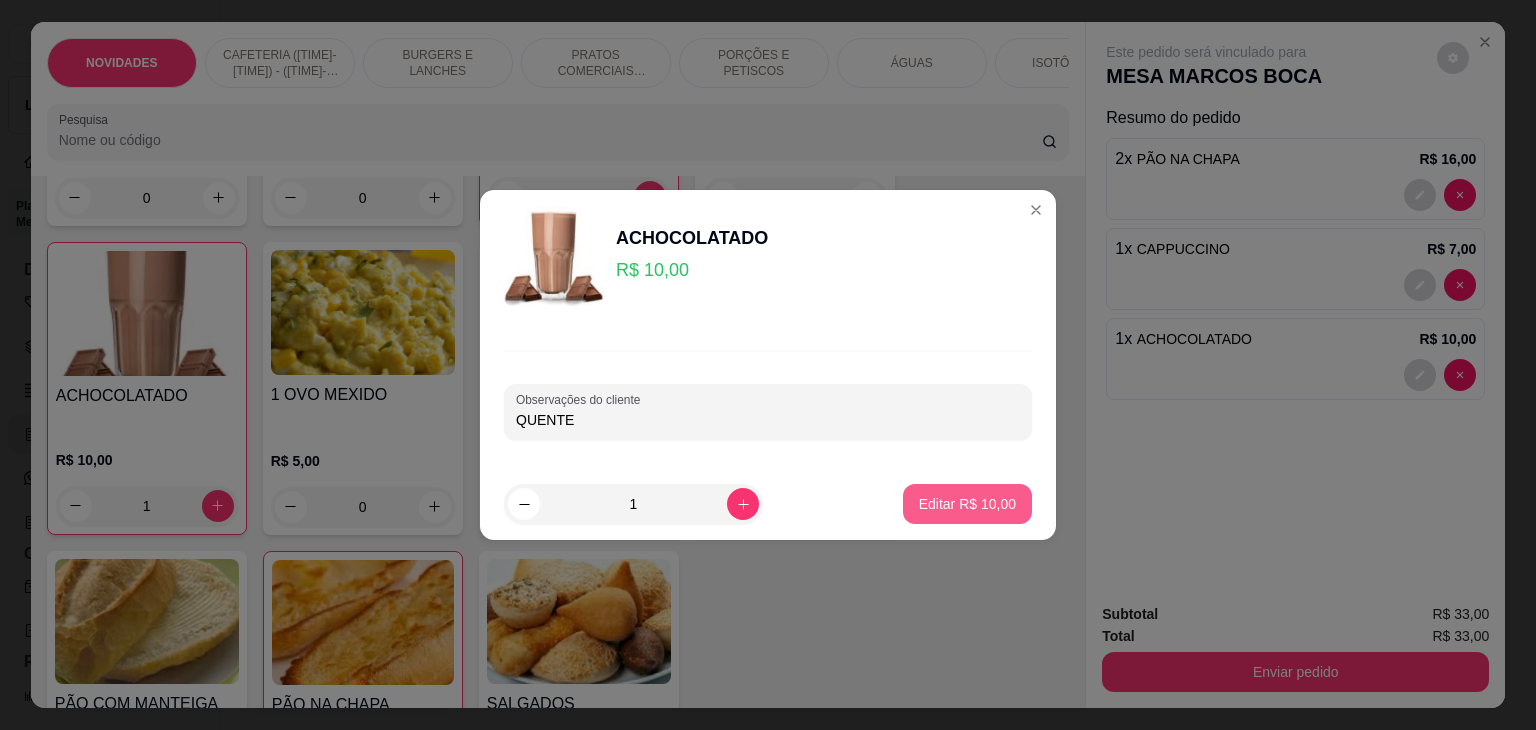 click on "Editar   R$ 10,00" at bounding box center (967, 504) 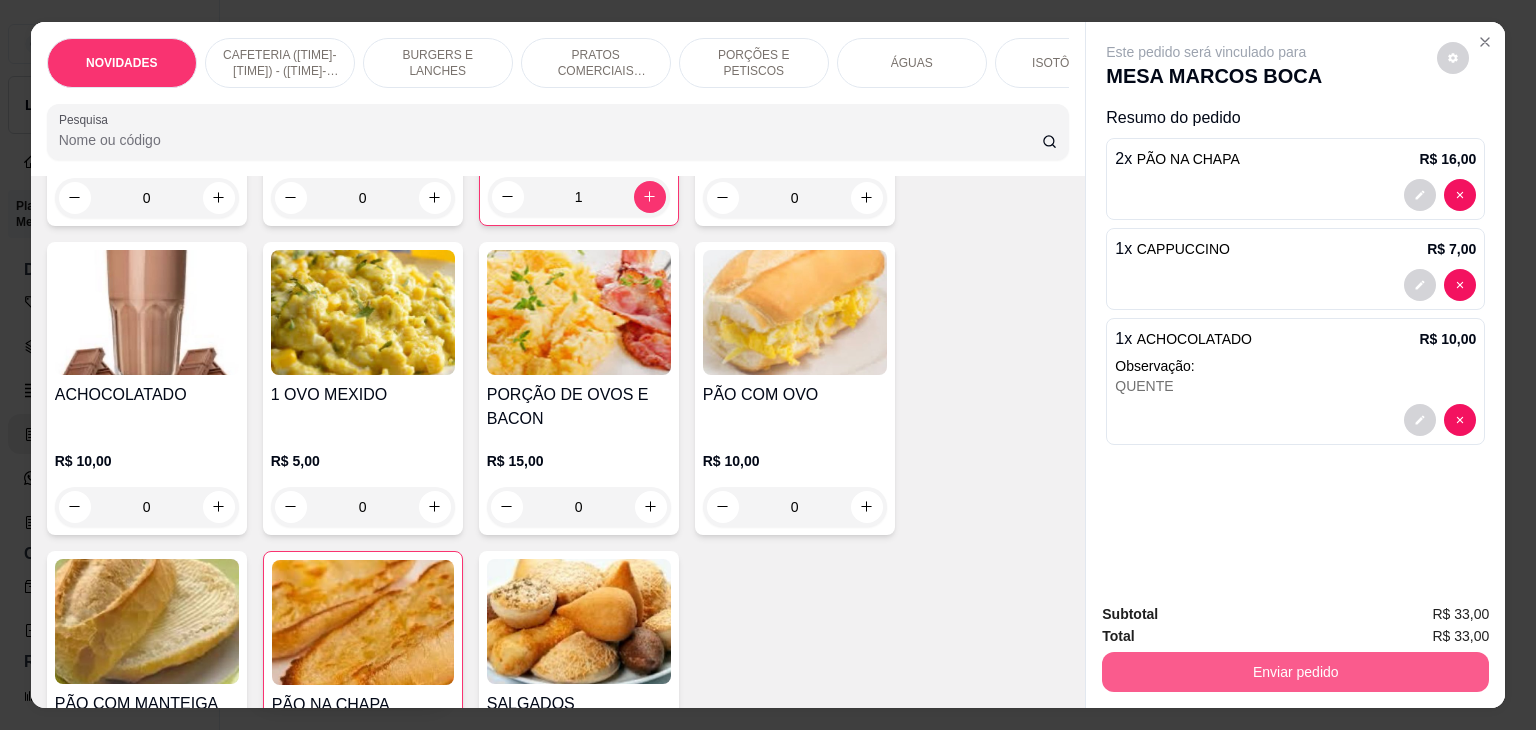 click on "Enviar pedido" at bounding box center (1295, 672) 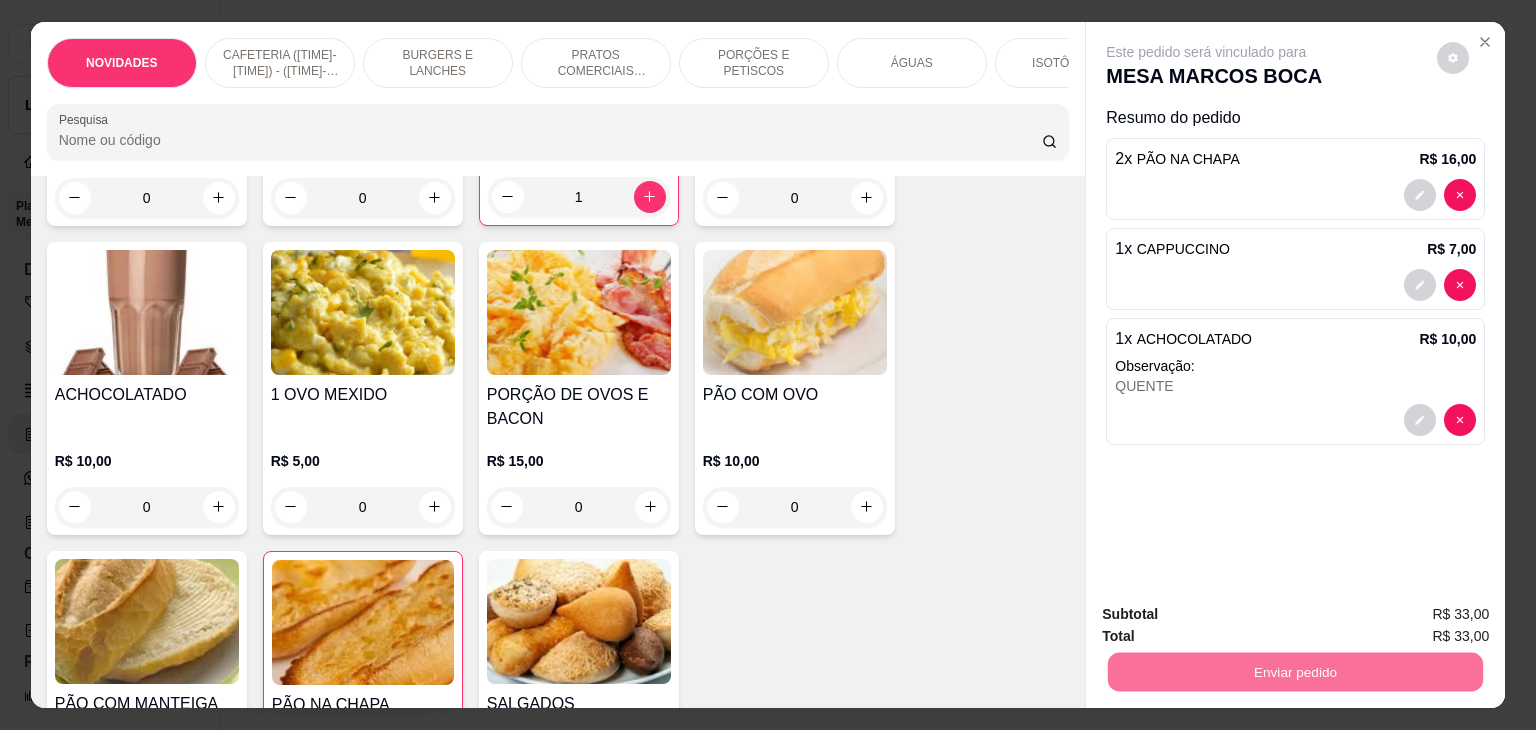 click on "Não registrar e enviar pedido" at bounding box center (1229, 615) 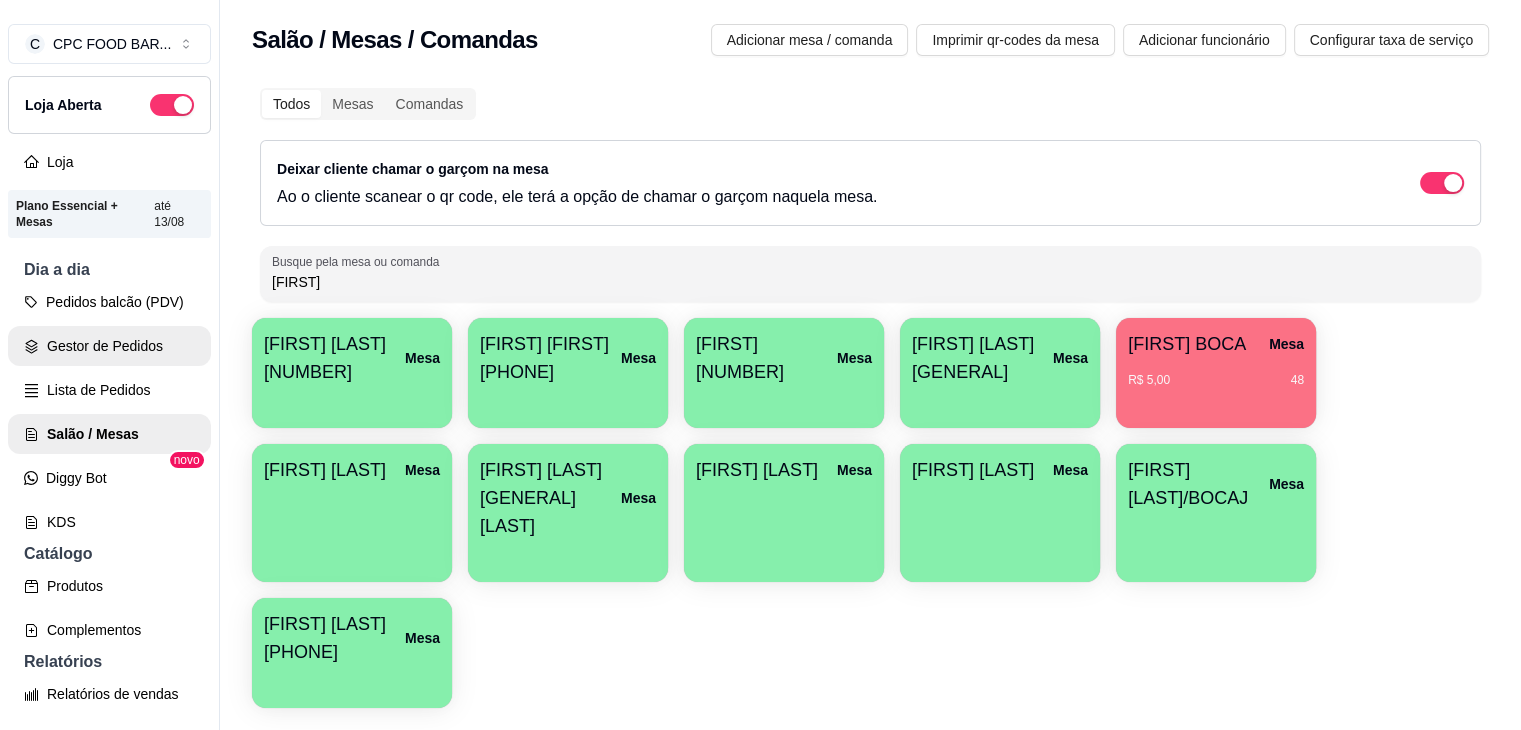 click on "Pedidos balcão (PDV) Gestor de Pedidos Lista de Pedidos Salão / Mesas Diggy Bot novo KDS" at bounding box center (109, 412) 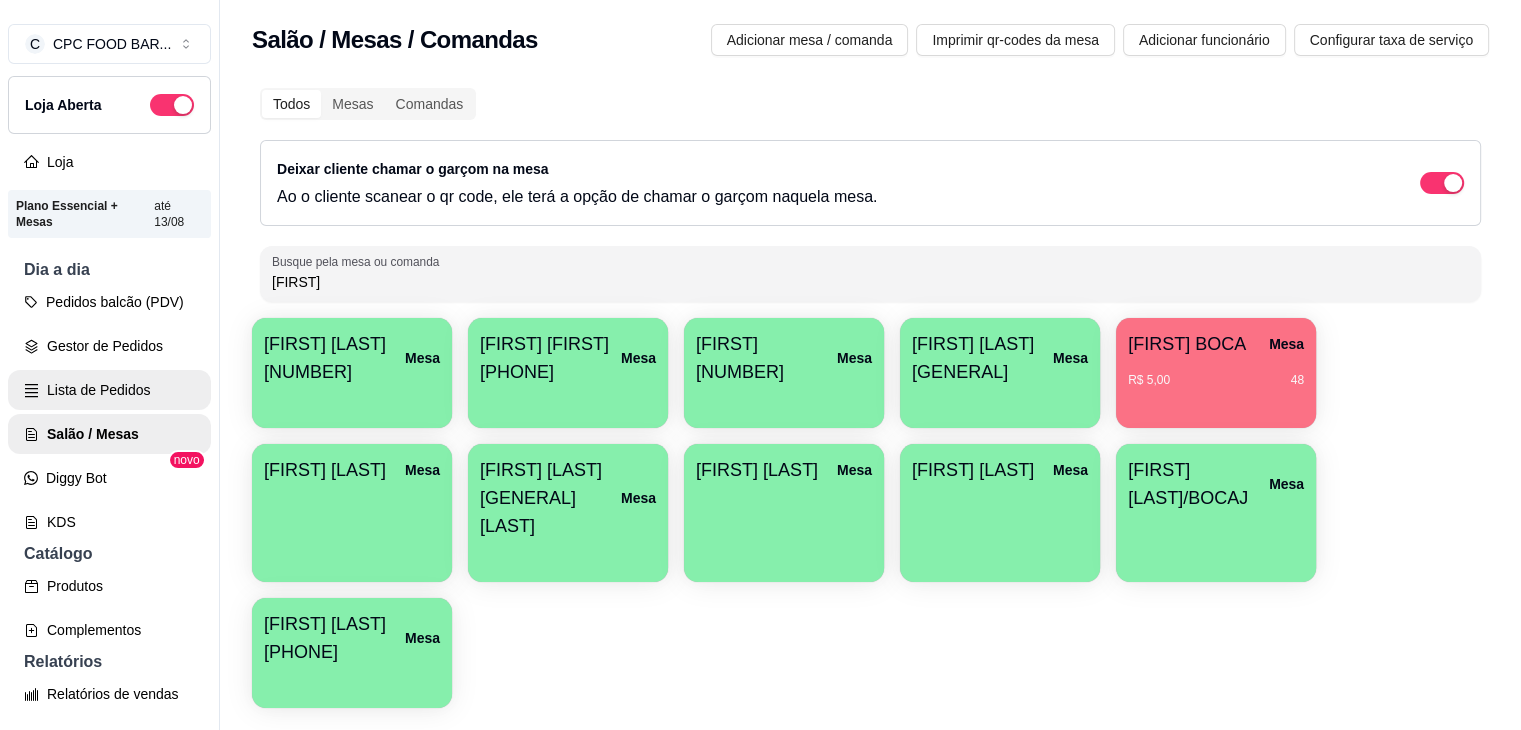 click on "Lista de Pedidos" at bounding box center [109, 390] 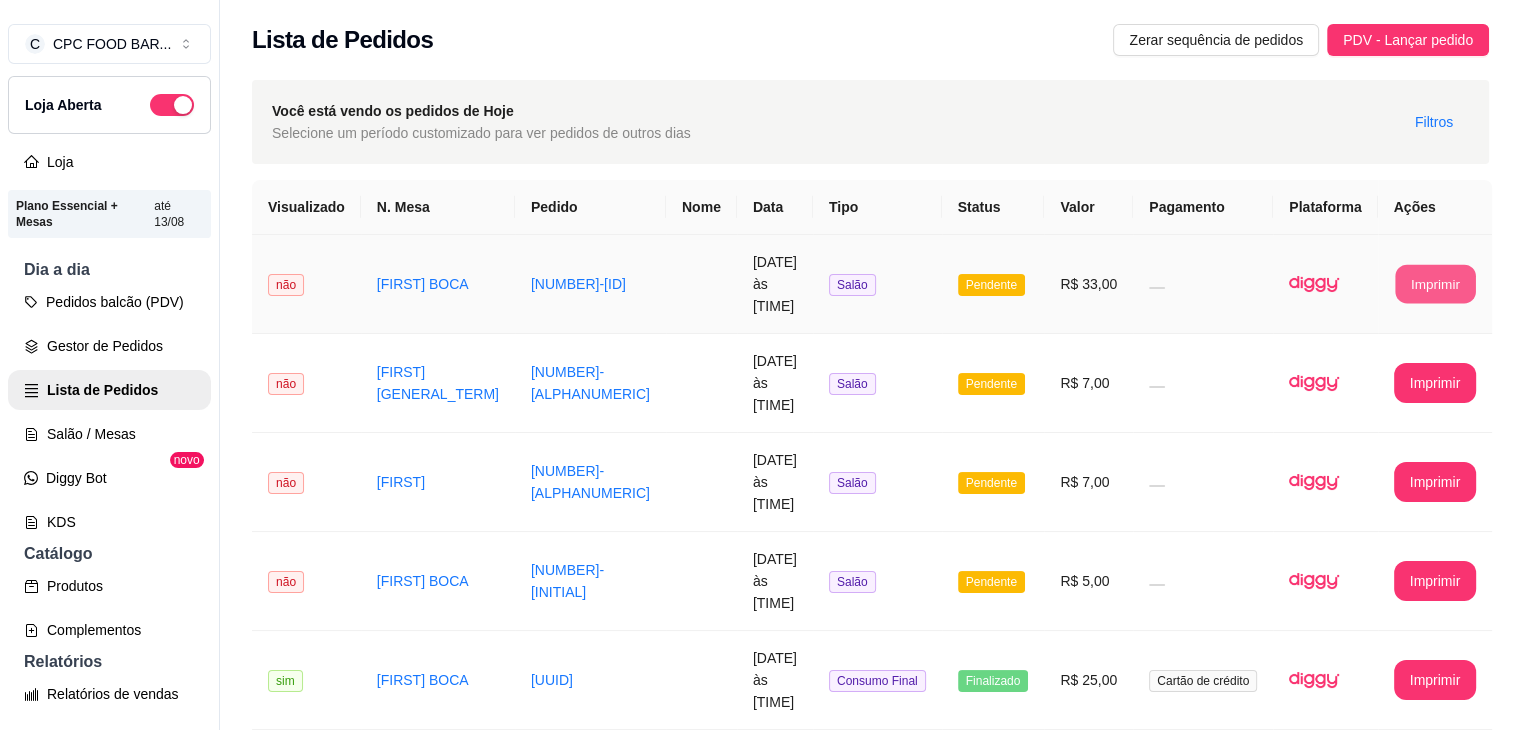 click on "Imprimir" at bounding box center (1435, 284) 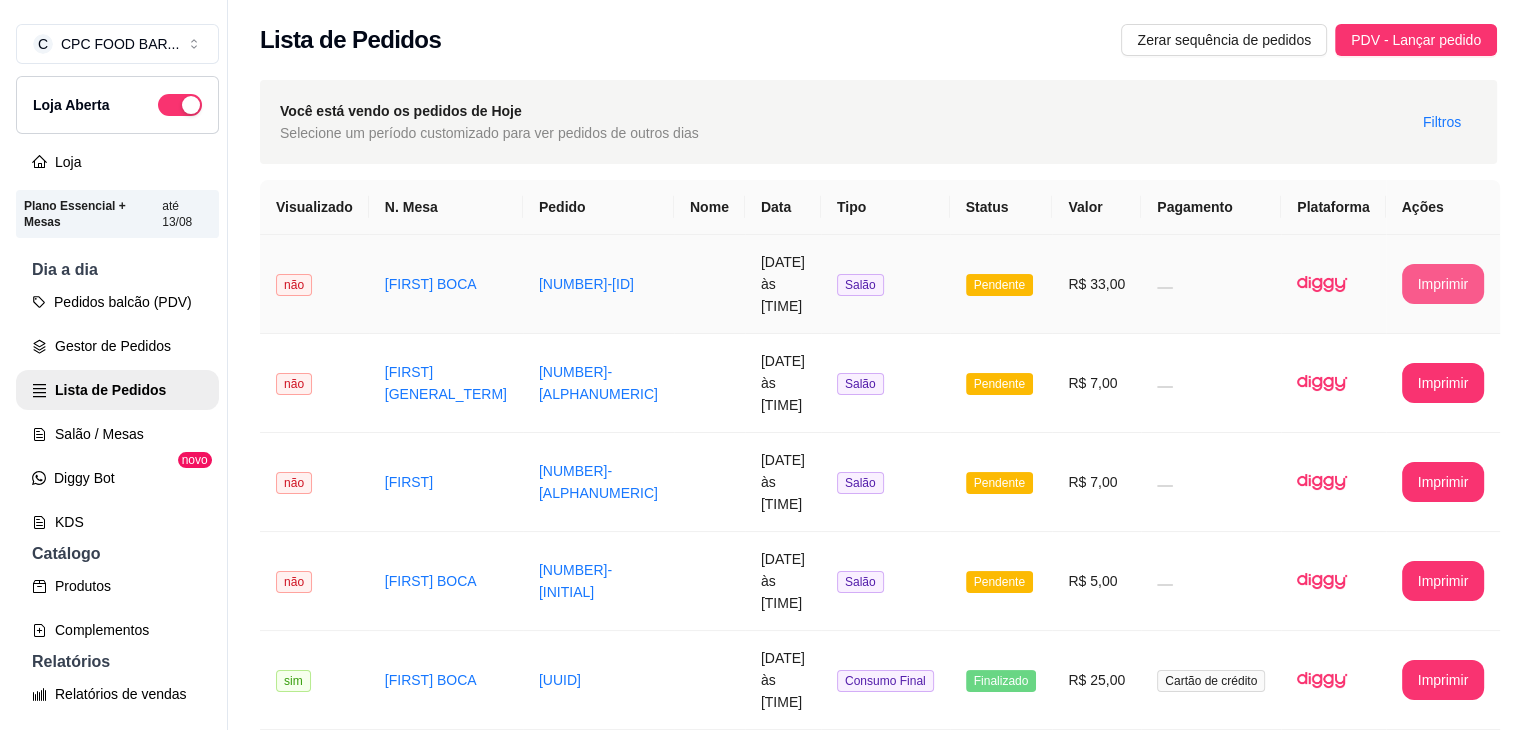 scroll, scrollTop: 0, scrollLeft: 0, axis: both 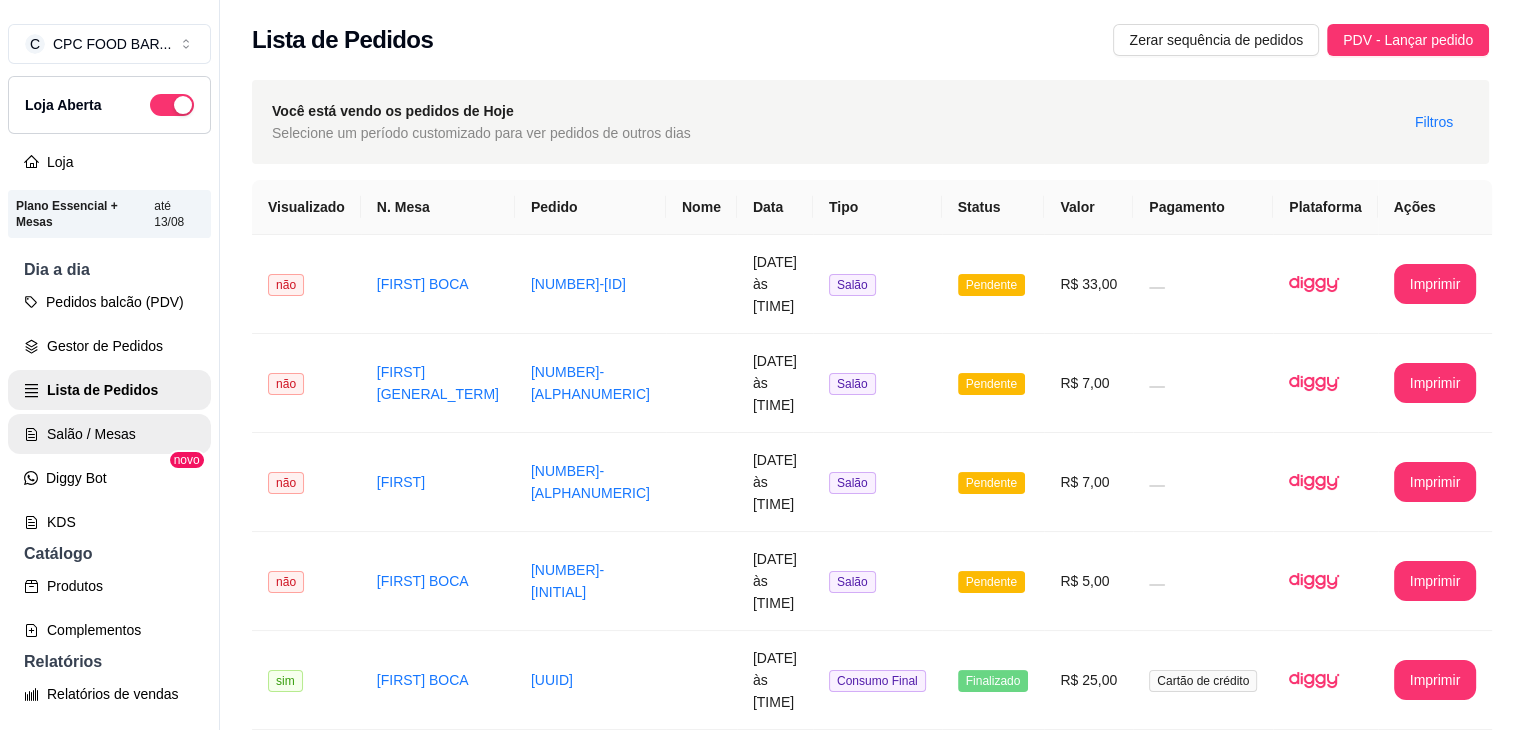 click on "Salão / Mesas" at bounding box center (109, 434) 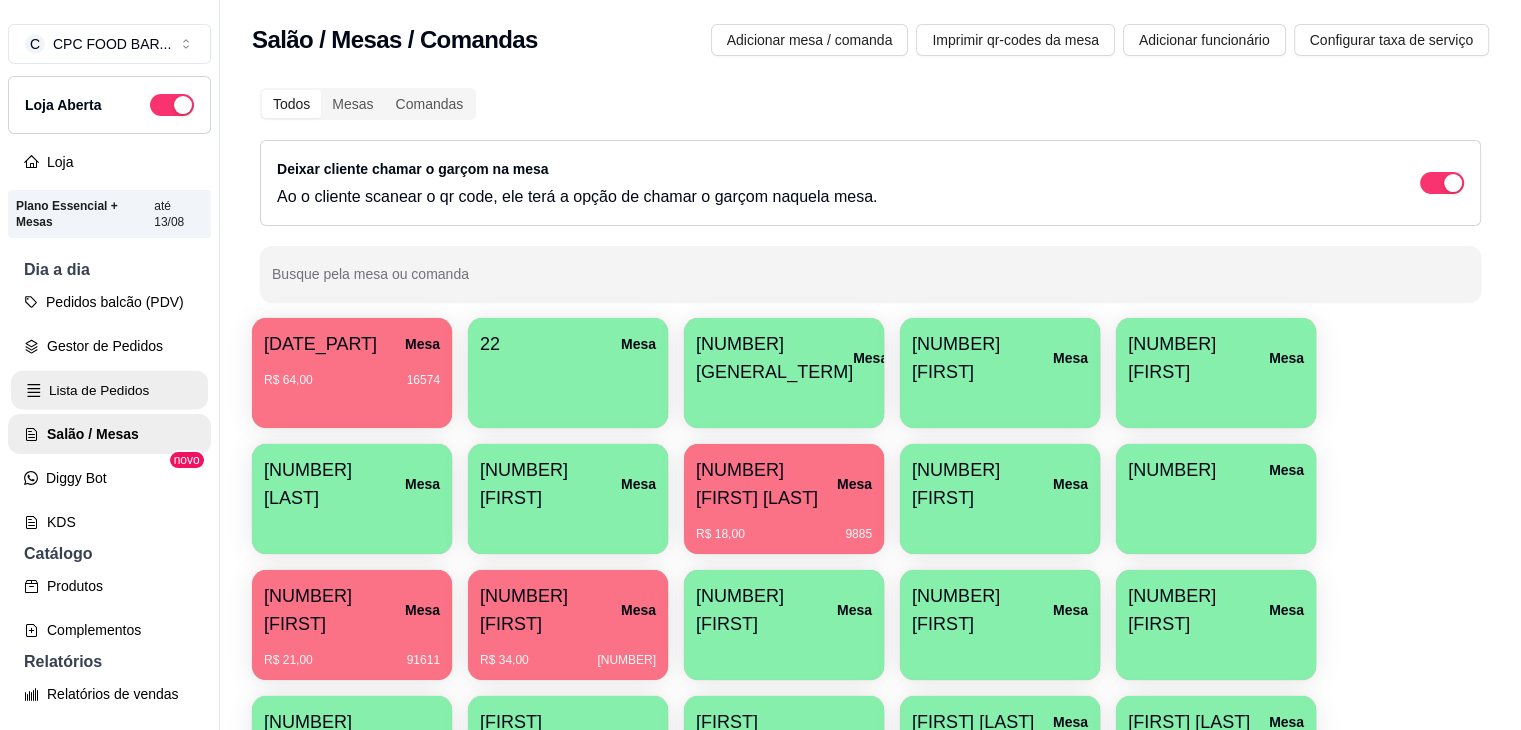 click on "Lista de Pedidos" at bounding box center [109, 390] 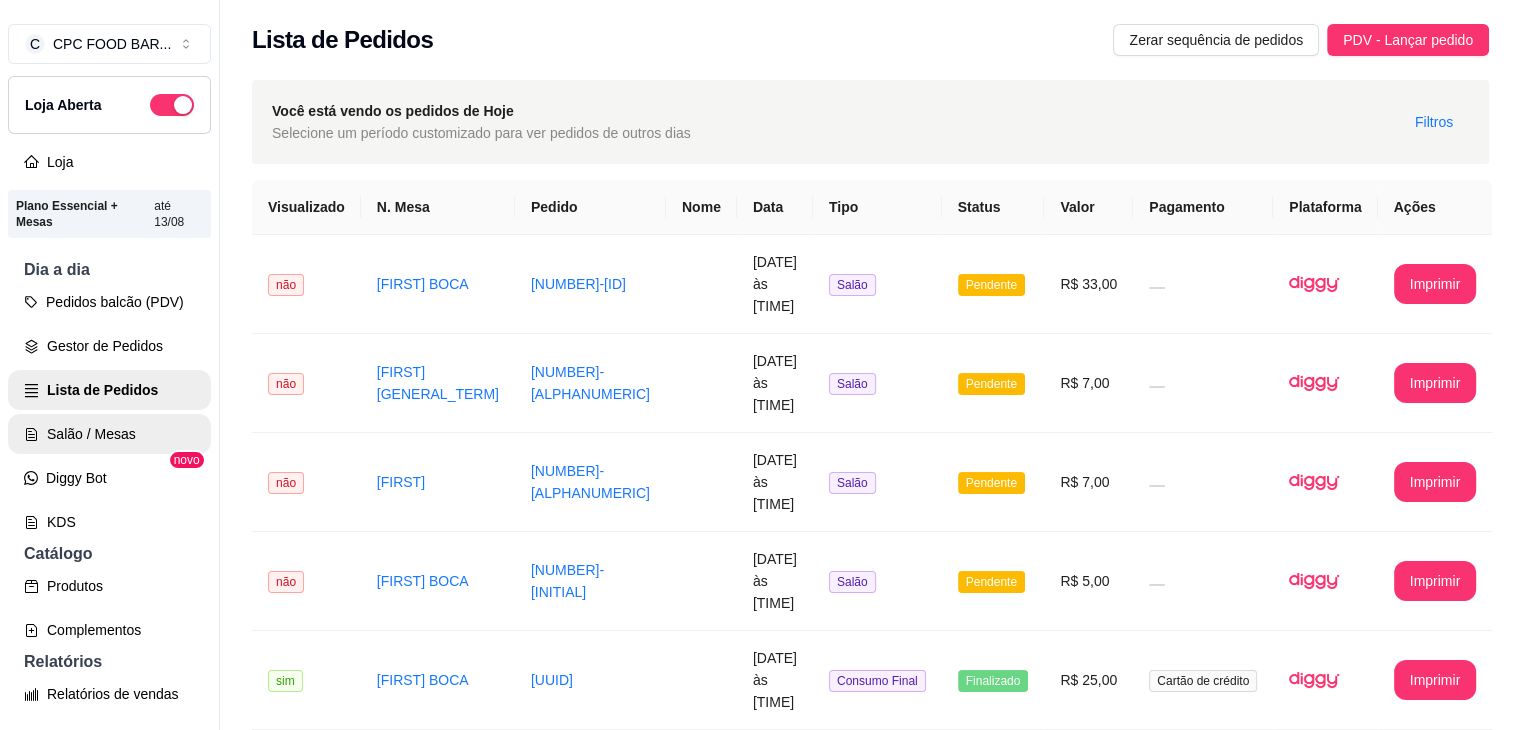 click on "Salão / Mesas" at bounding box center (109, 434) 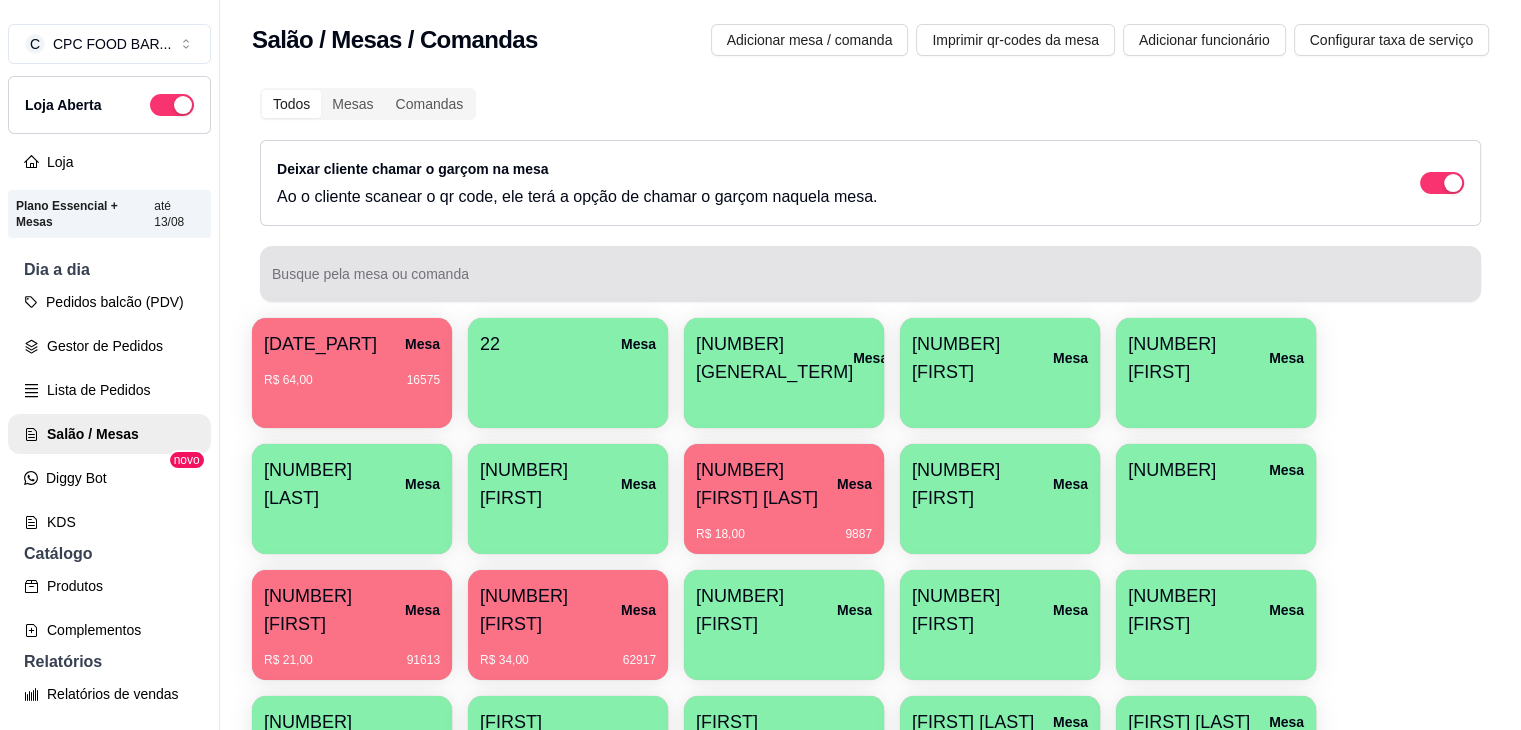 click on "Busque pela mesa ou comanda" at bounding box center [870, 282] 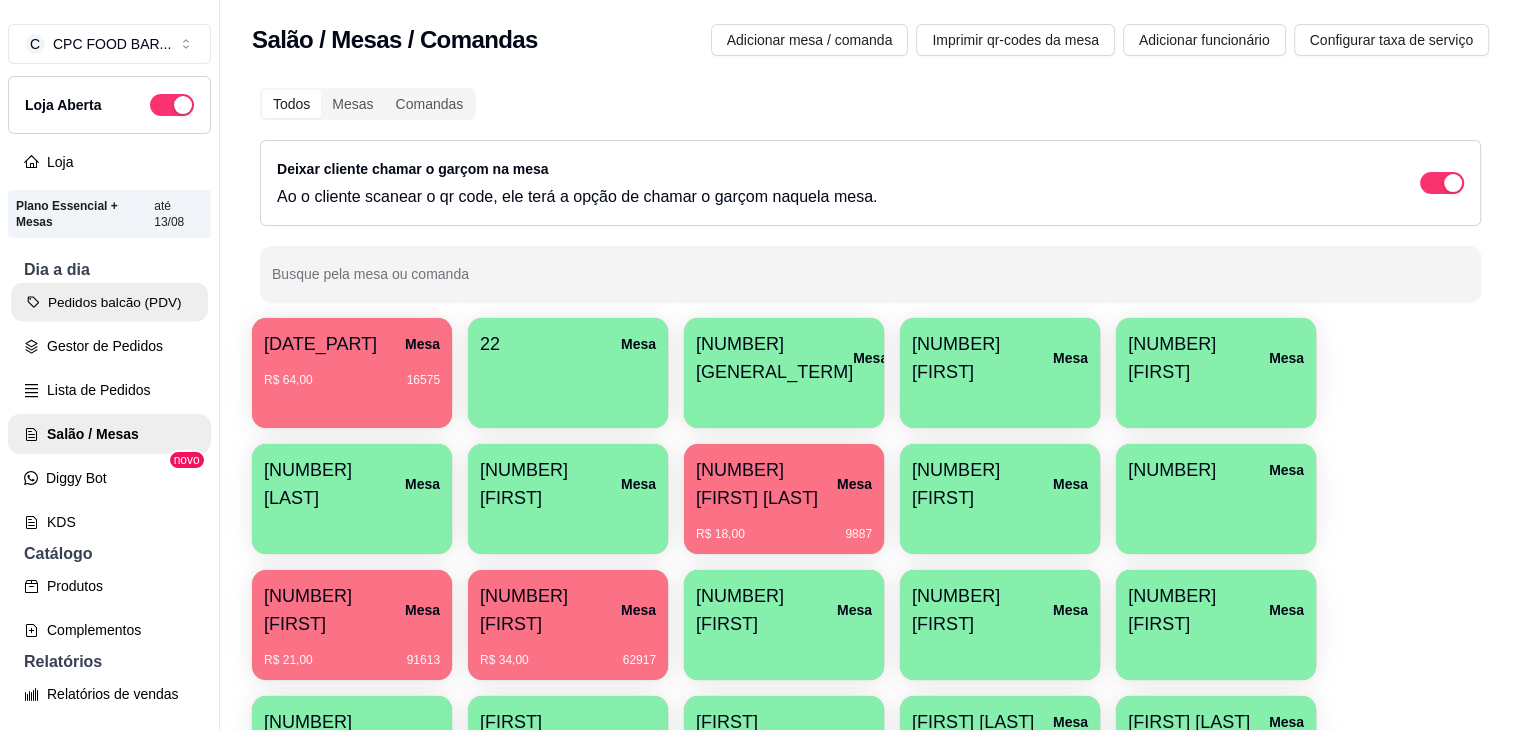 click on "Pedidos balcão (PDV)" at bounding box center [109, 302] 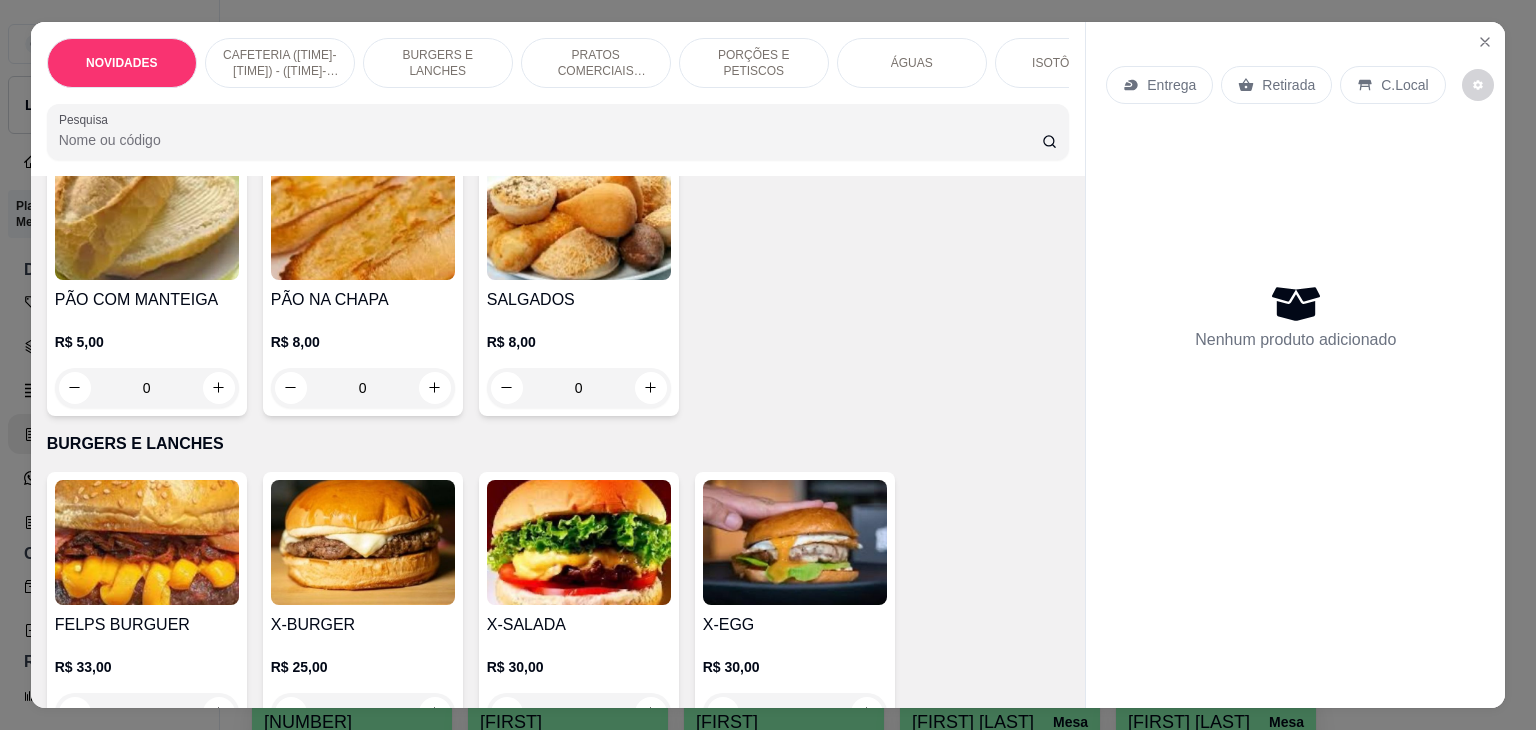 scroll, scrollTop: 1100, scrollLeft: 0, axis: vertical 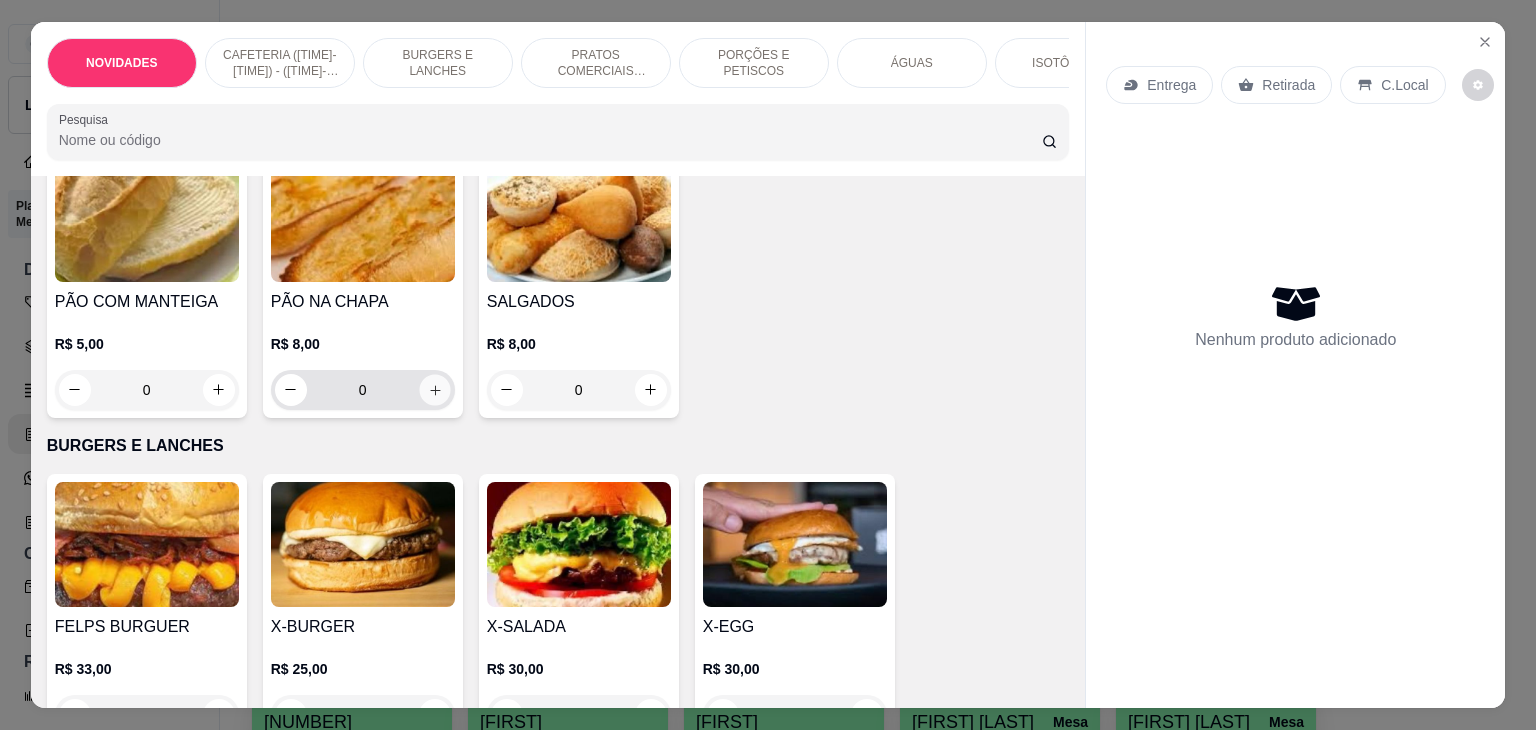 click 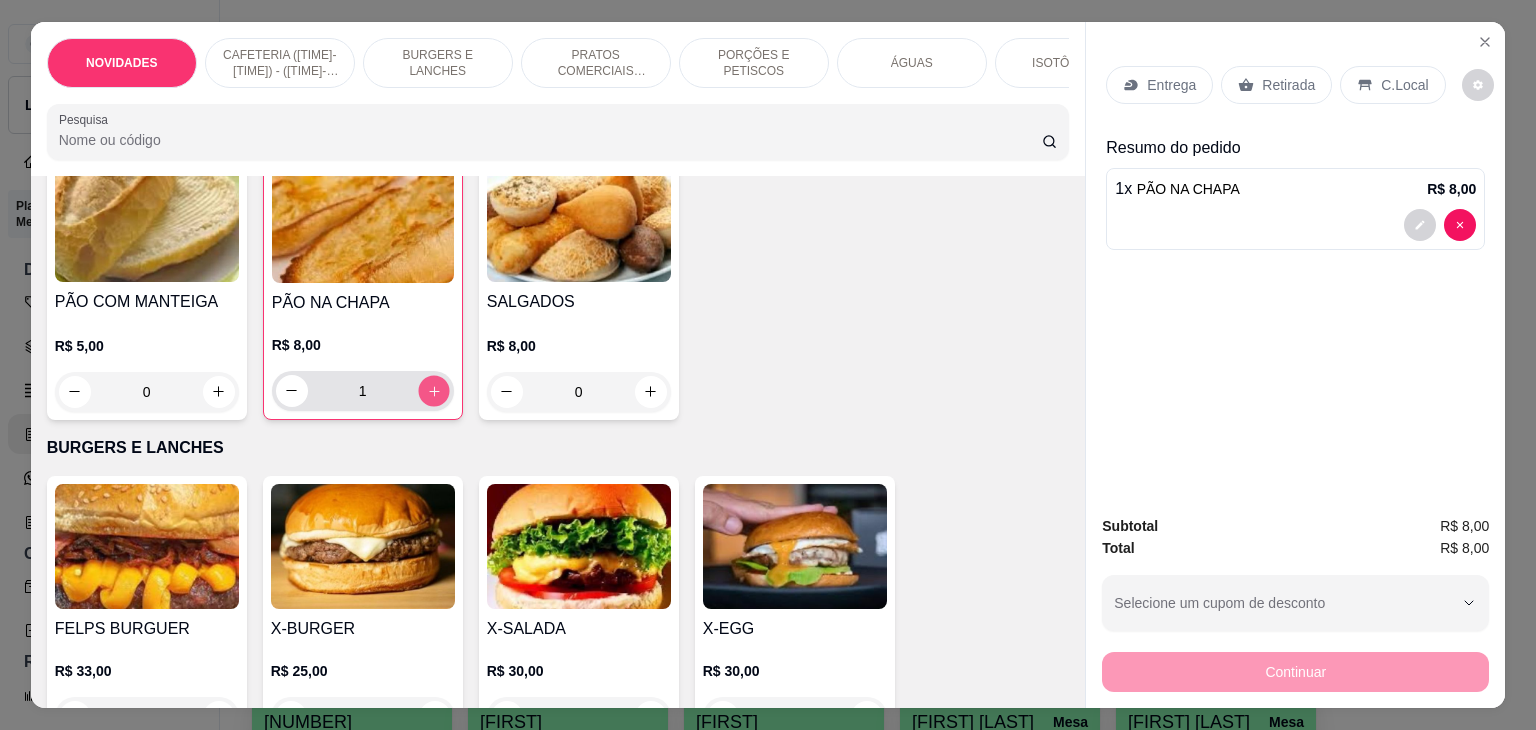 click 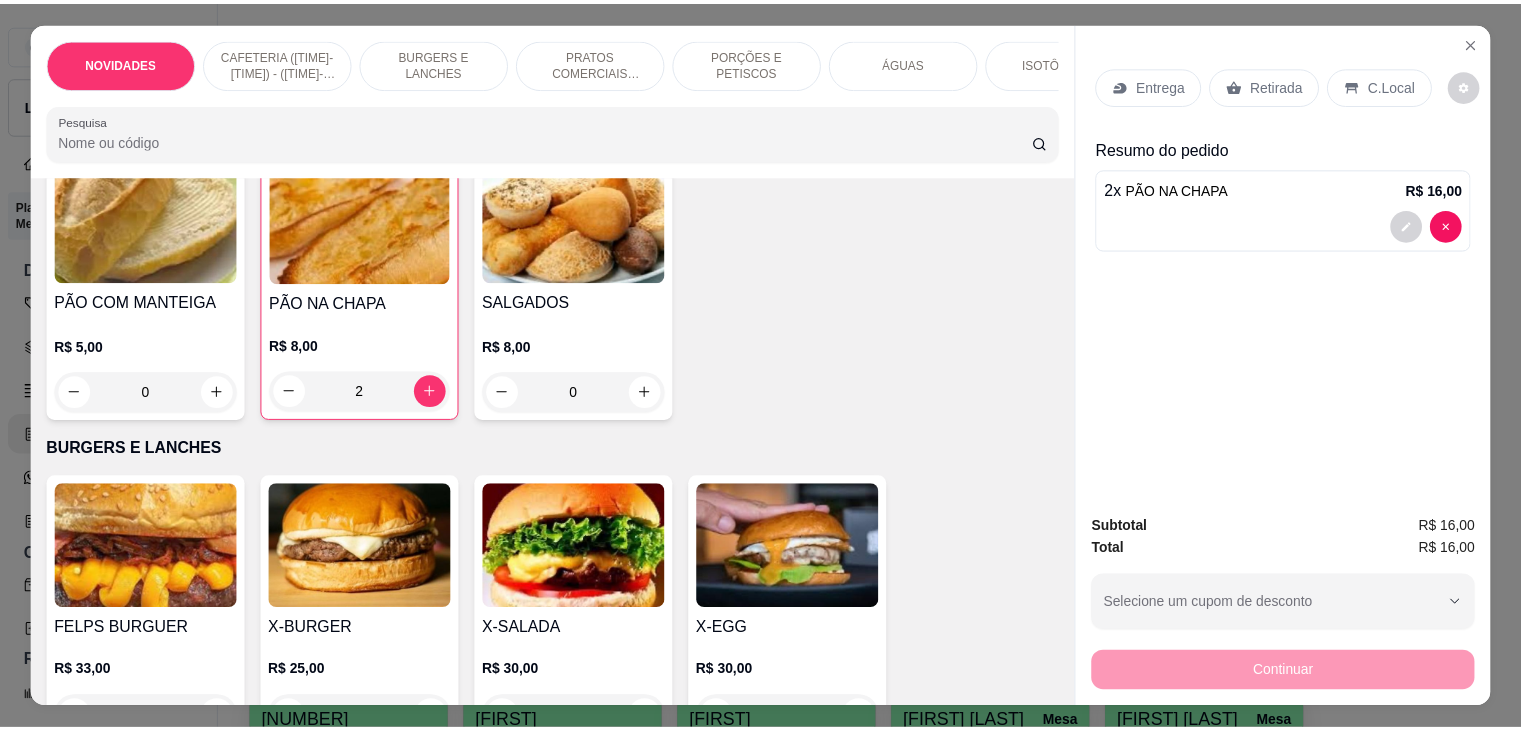 scroll, scrollTop: 600, scrollLeft: 0, axis: vertical 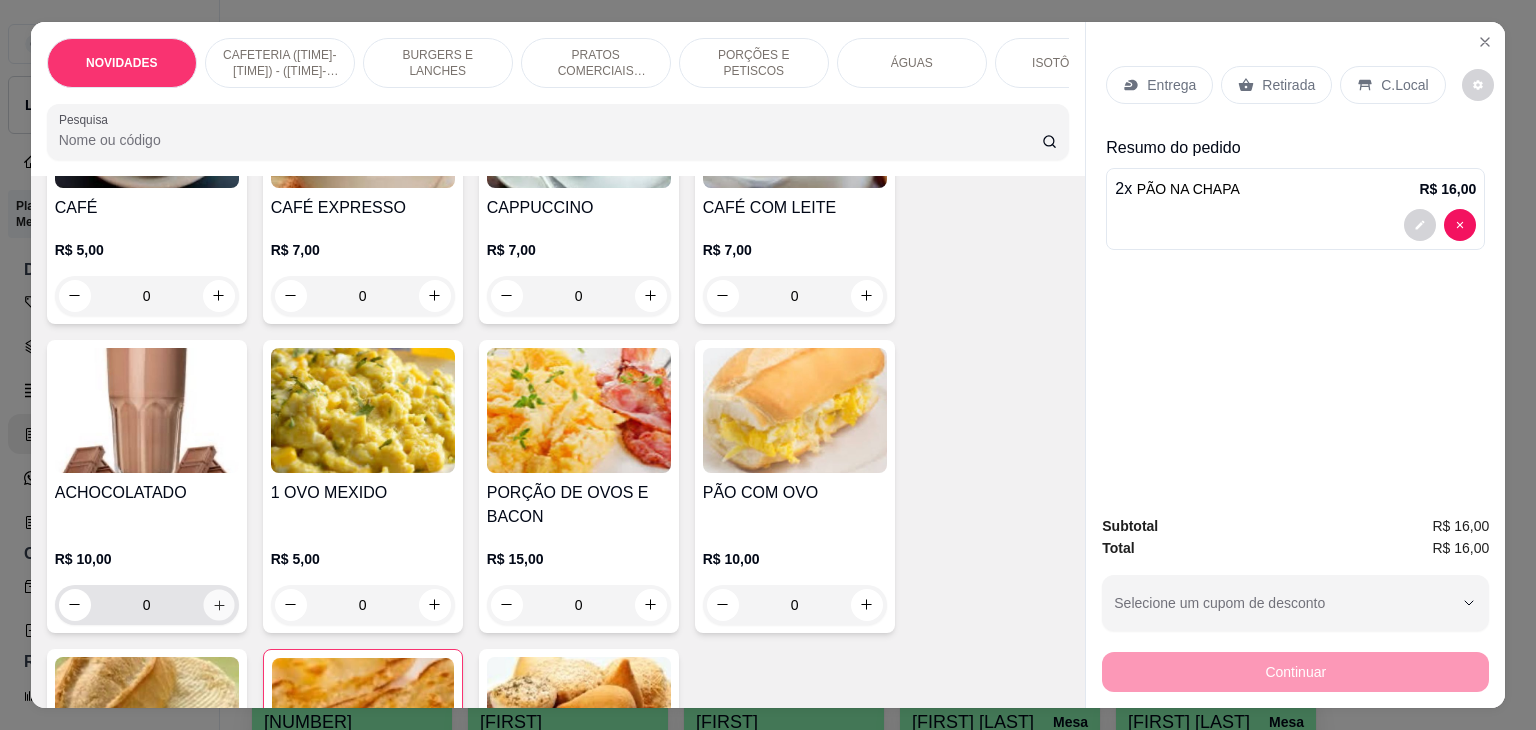 click at bounding box center [218, 604] 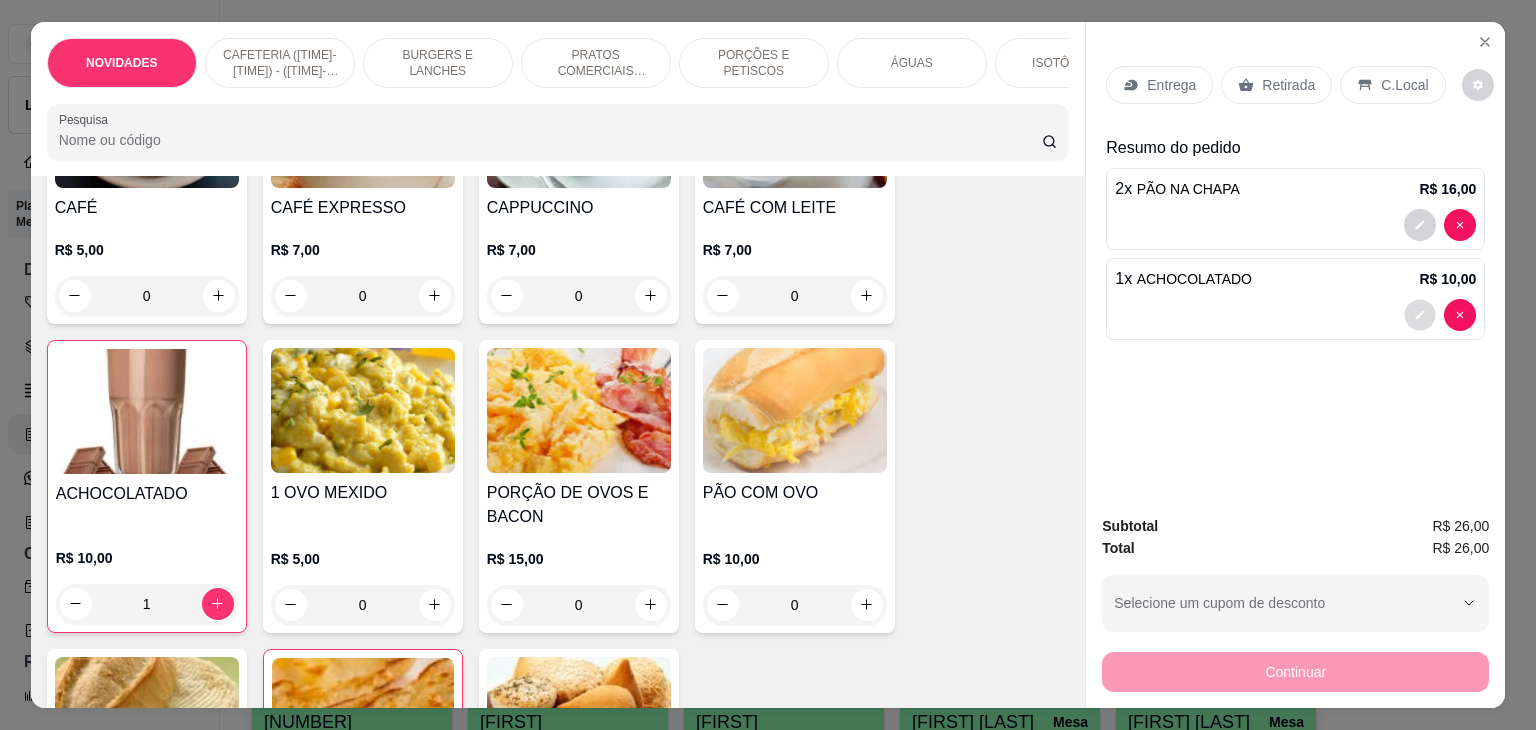 click at bounding box center (1420, 314) 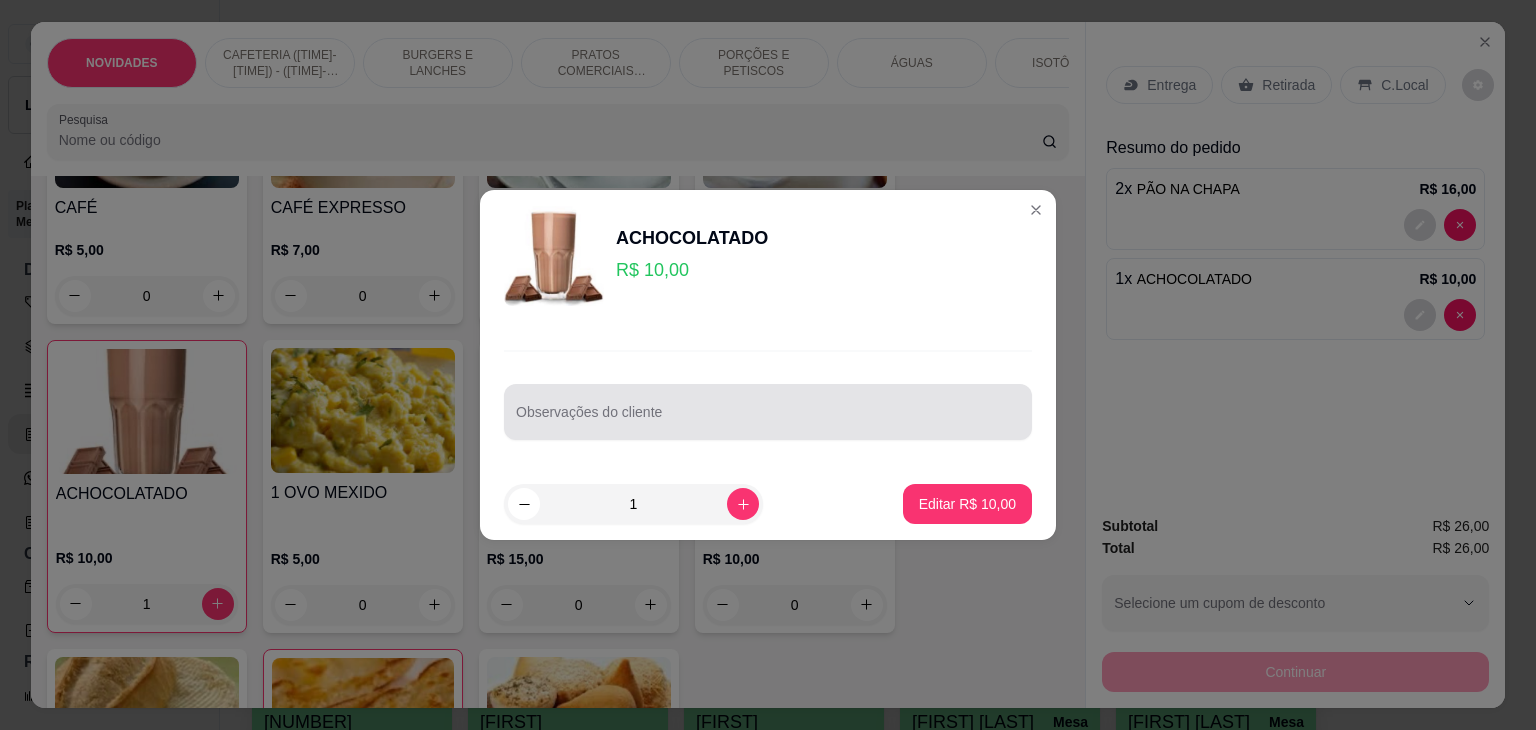 click on "Observações do cliente" at bounding box center (768, 412) 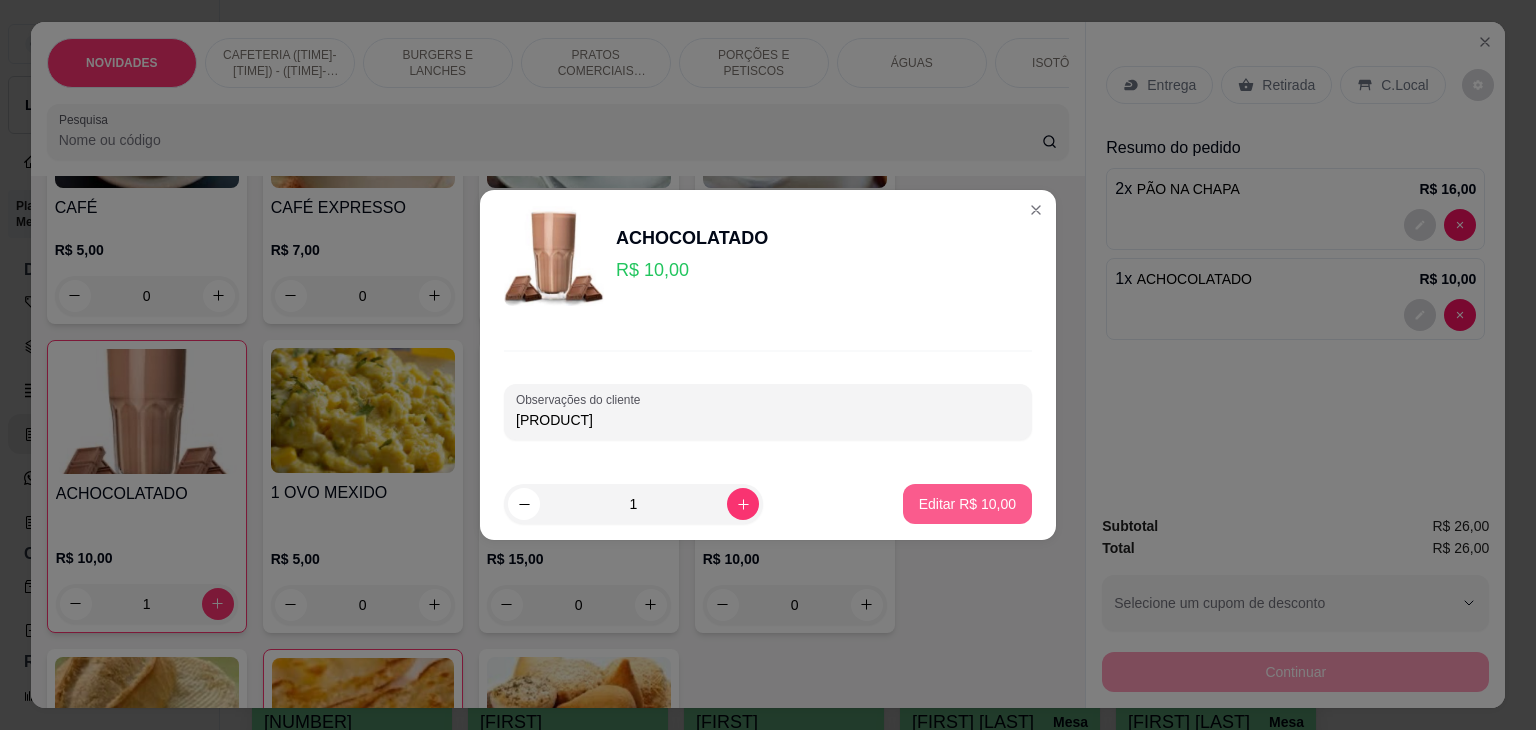 type on "GELADO" 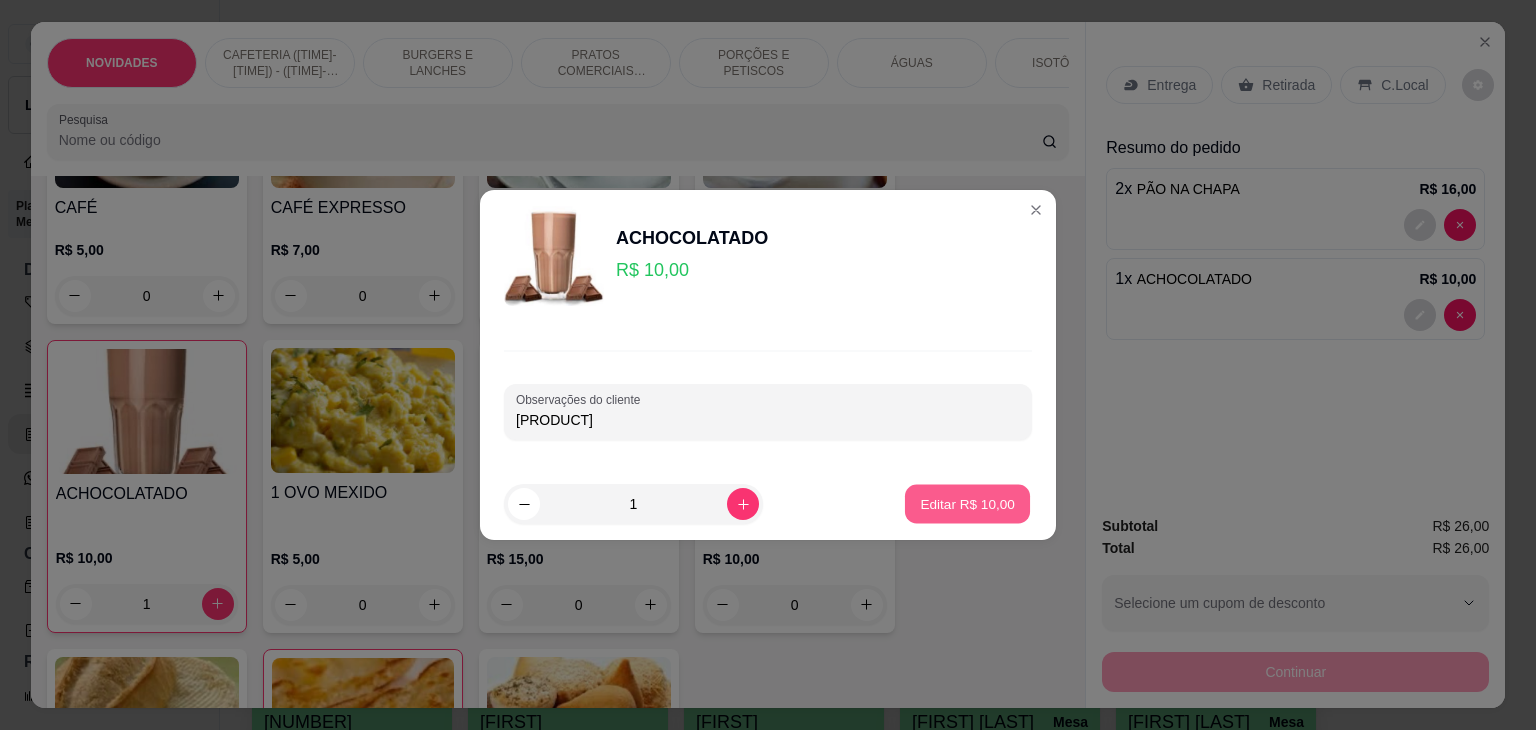 click on "Editar   R$ 10,00" at bounding box center [967, 503] 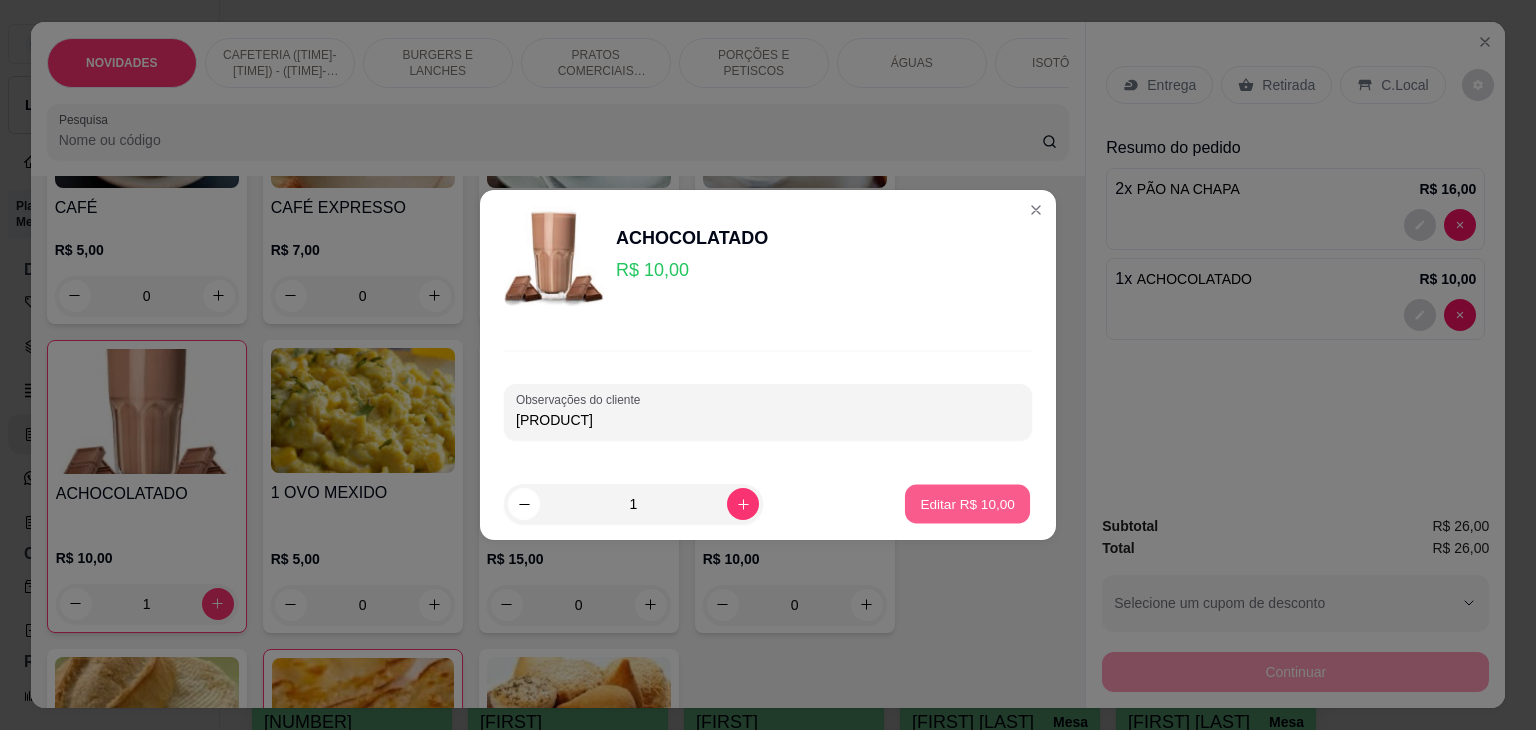 type on "0" 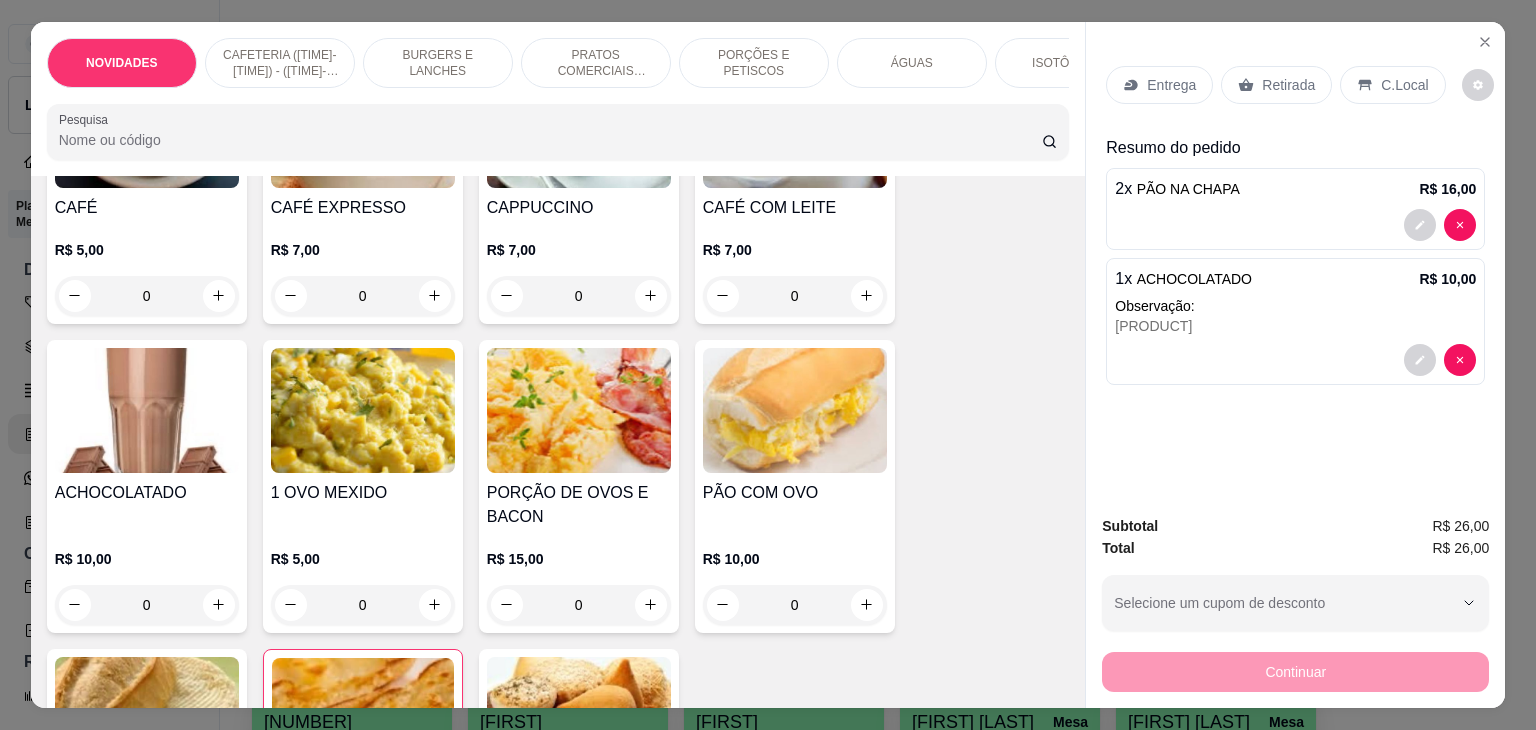 click on "C.Local" at bounding box center [1404, 85] 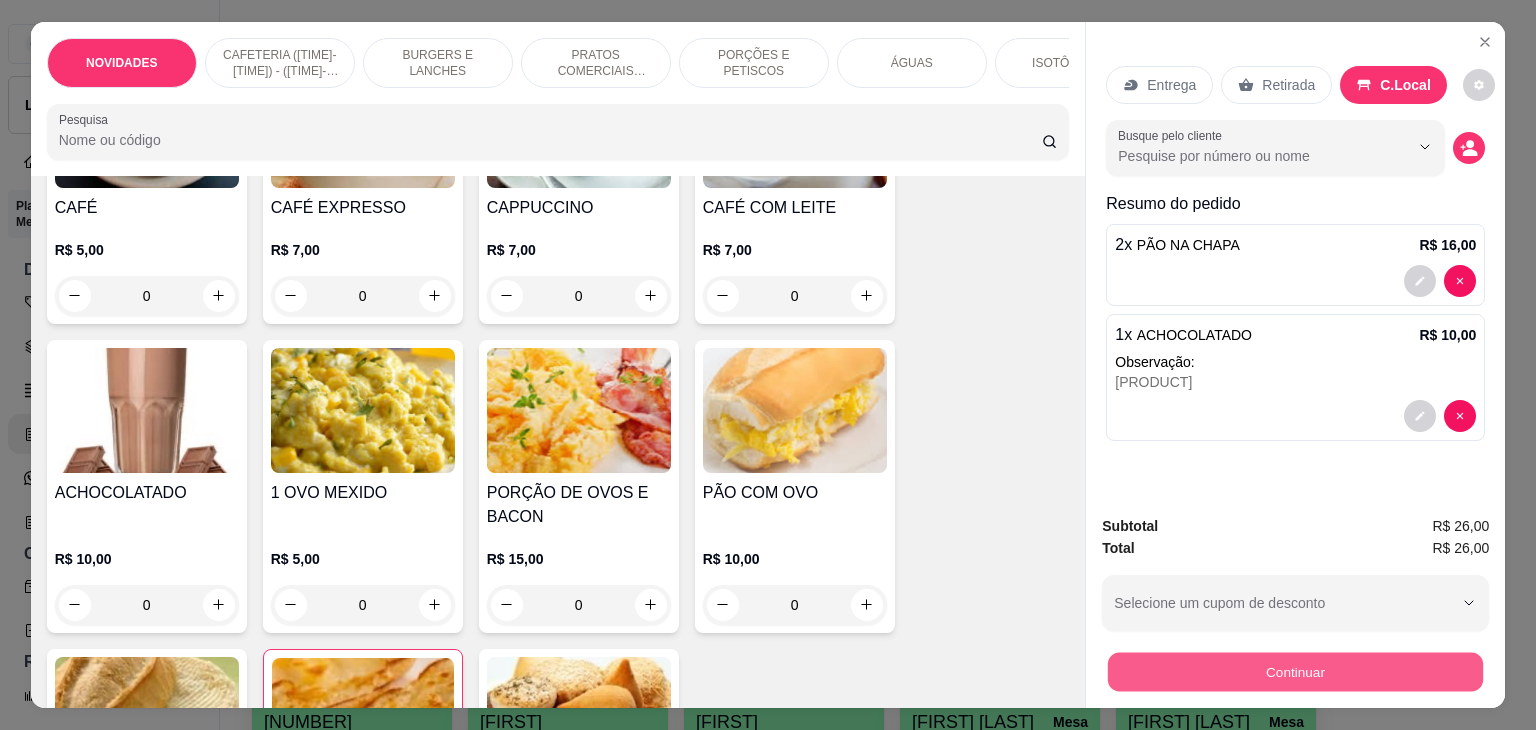 click on "Continuar" at bounding box center [1295, 672] 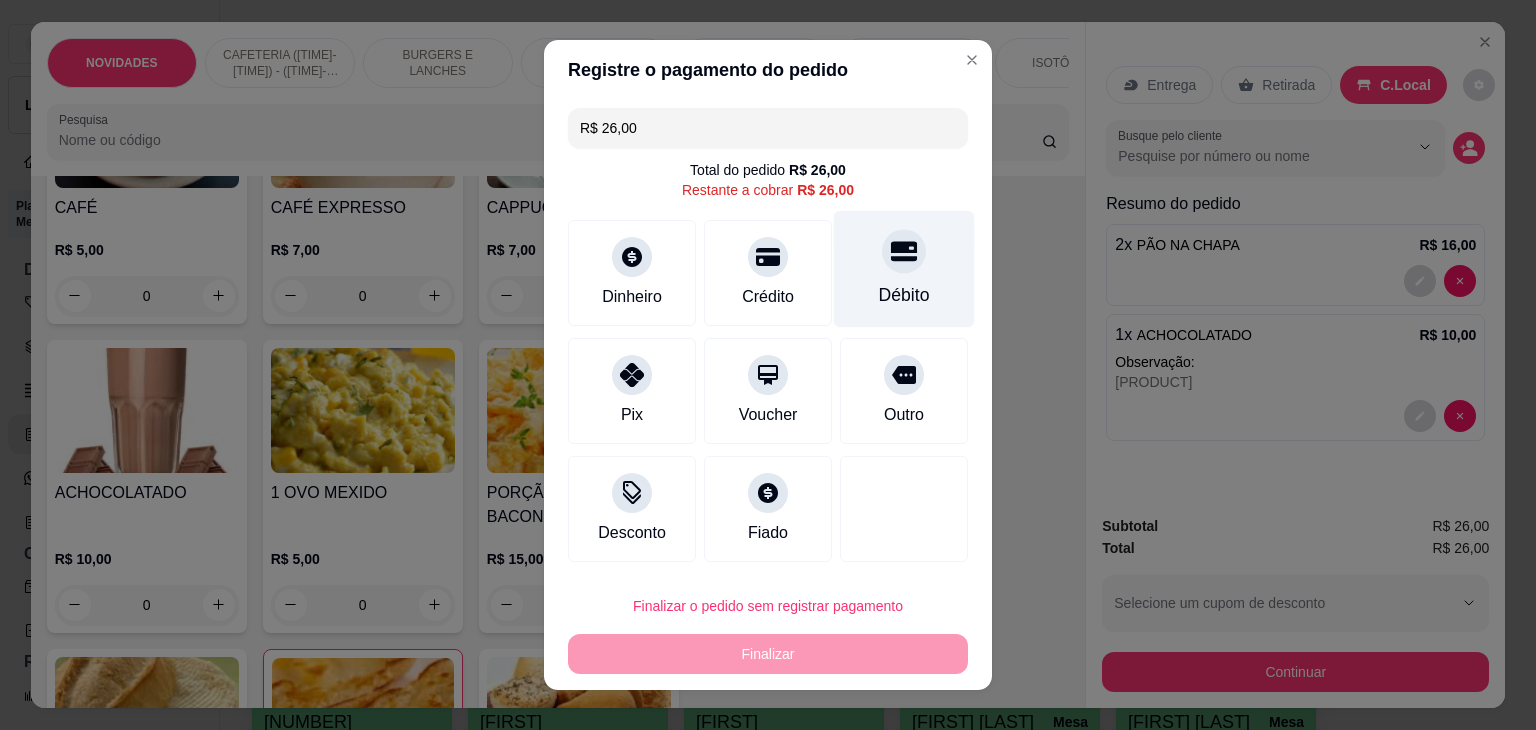 click 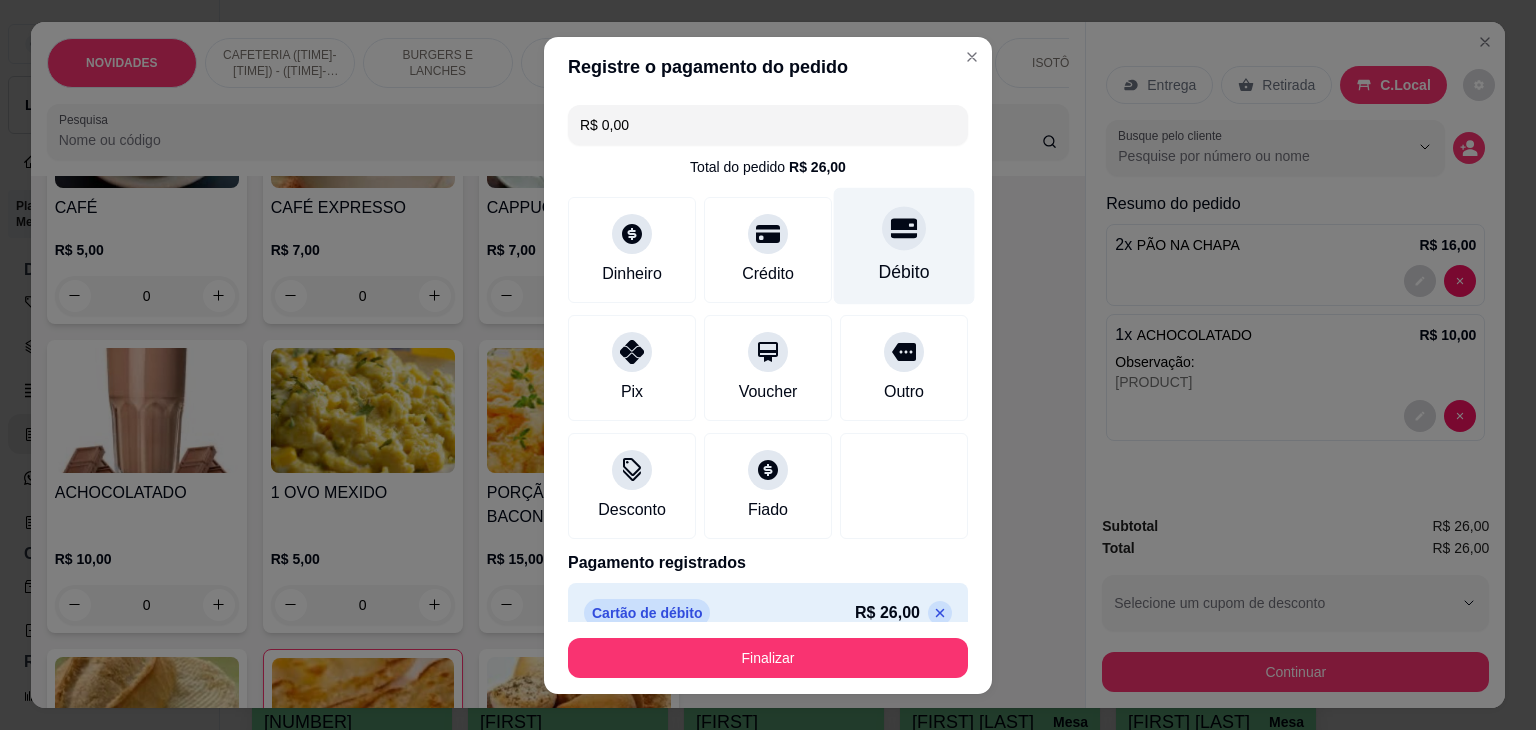click at bounding box center (904, 228) 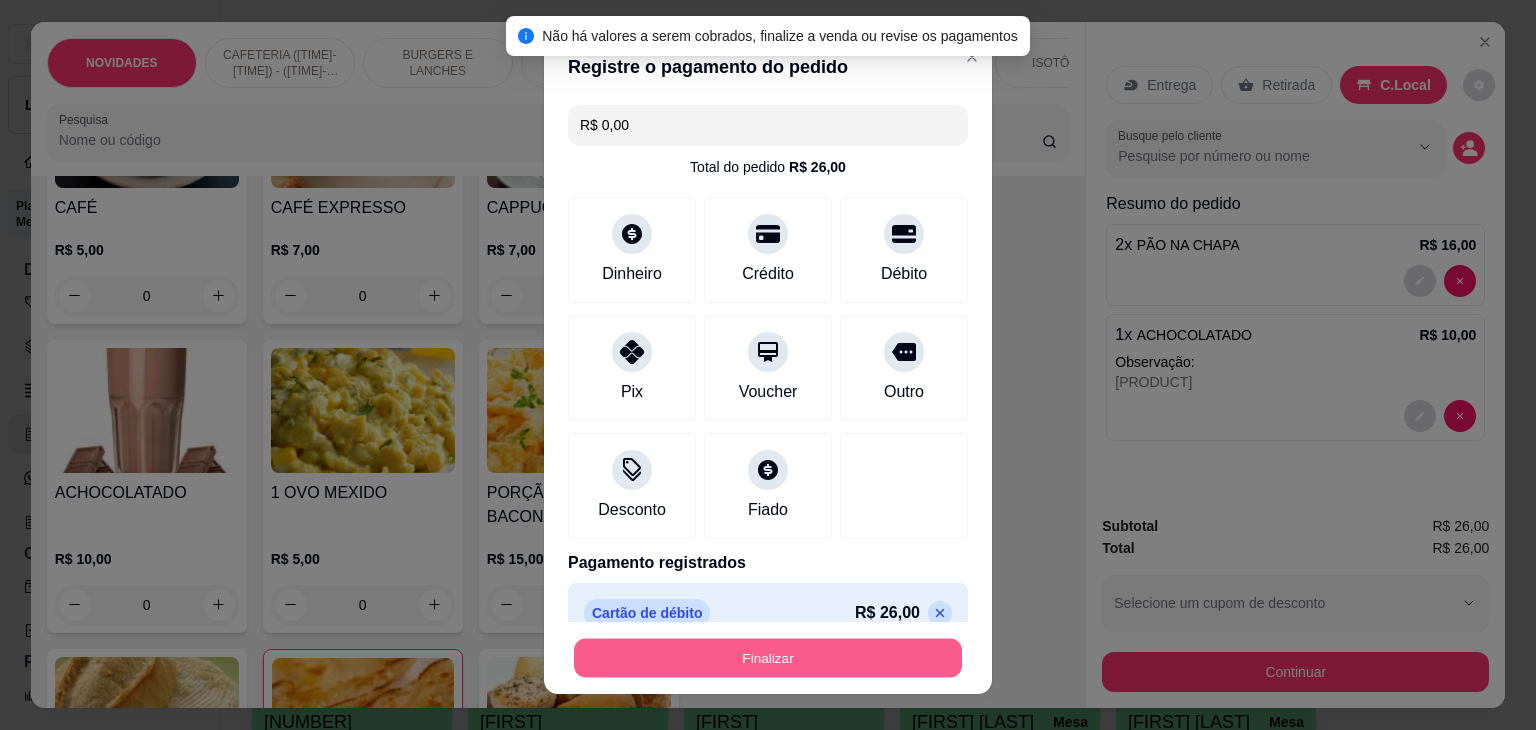 click on "Finalizar" at bounding box center [768, 657] 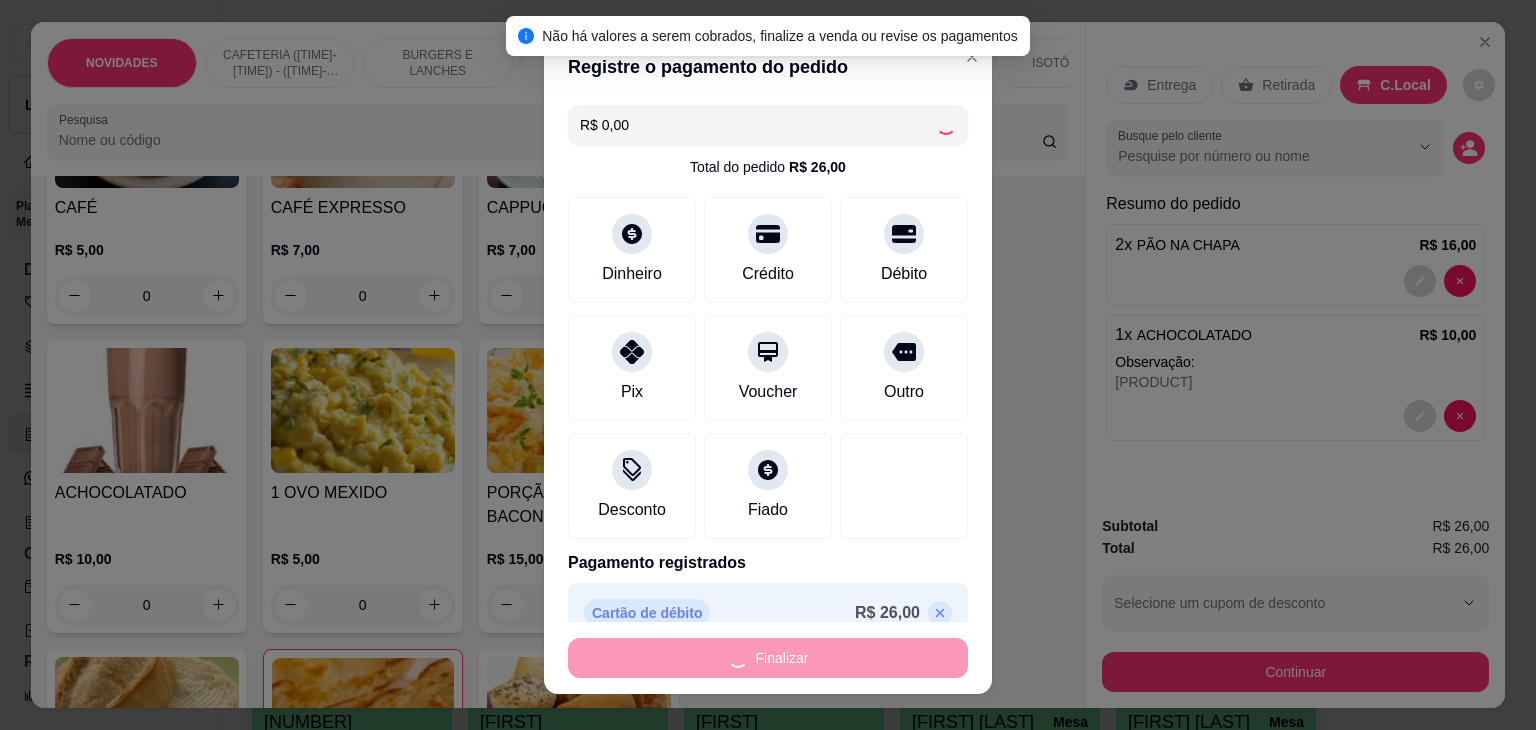 type on "0" 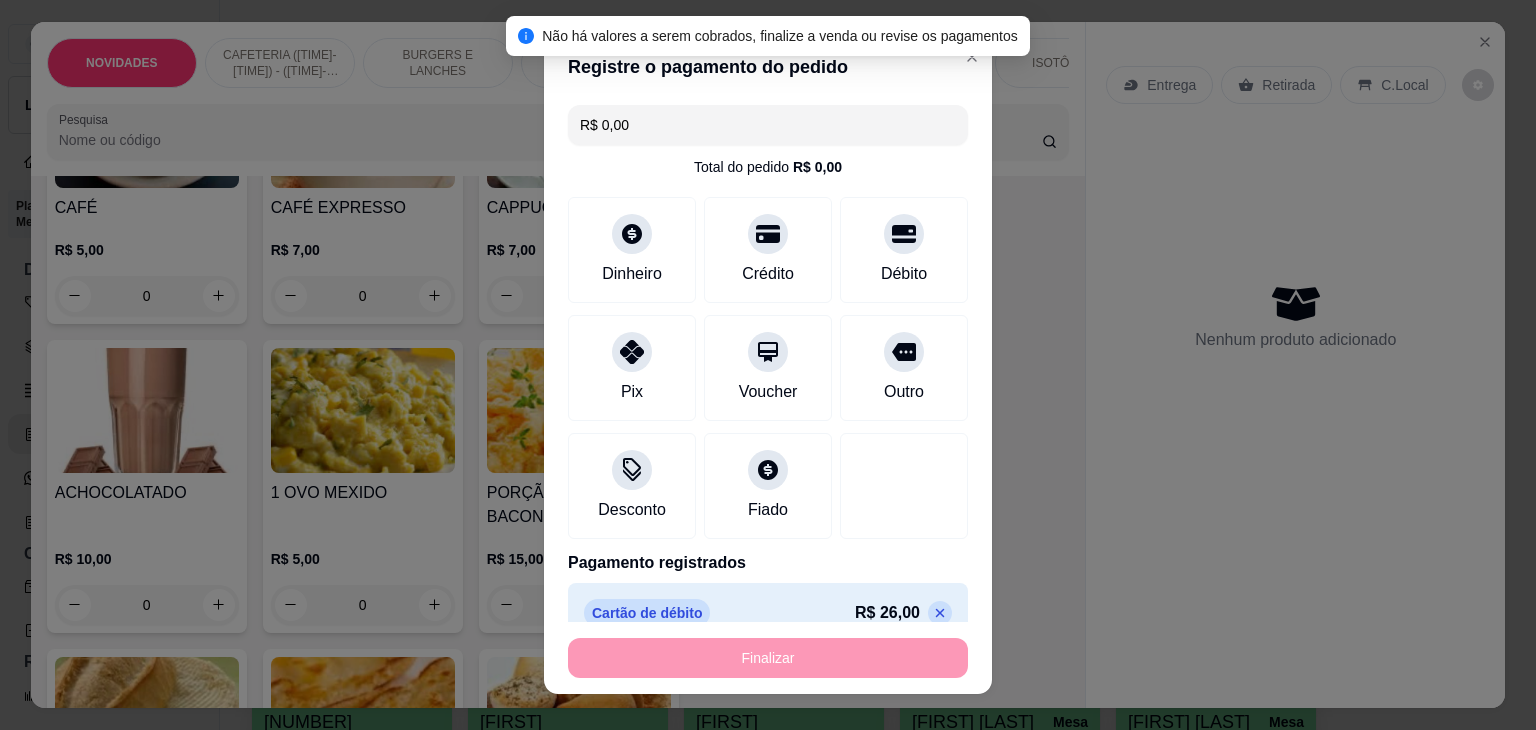 type on "-R$ 26,00" 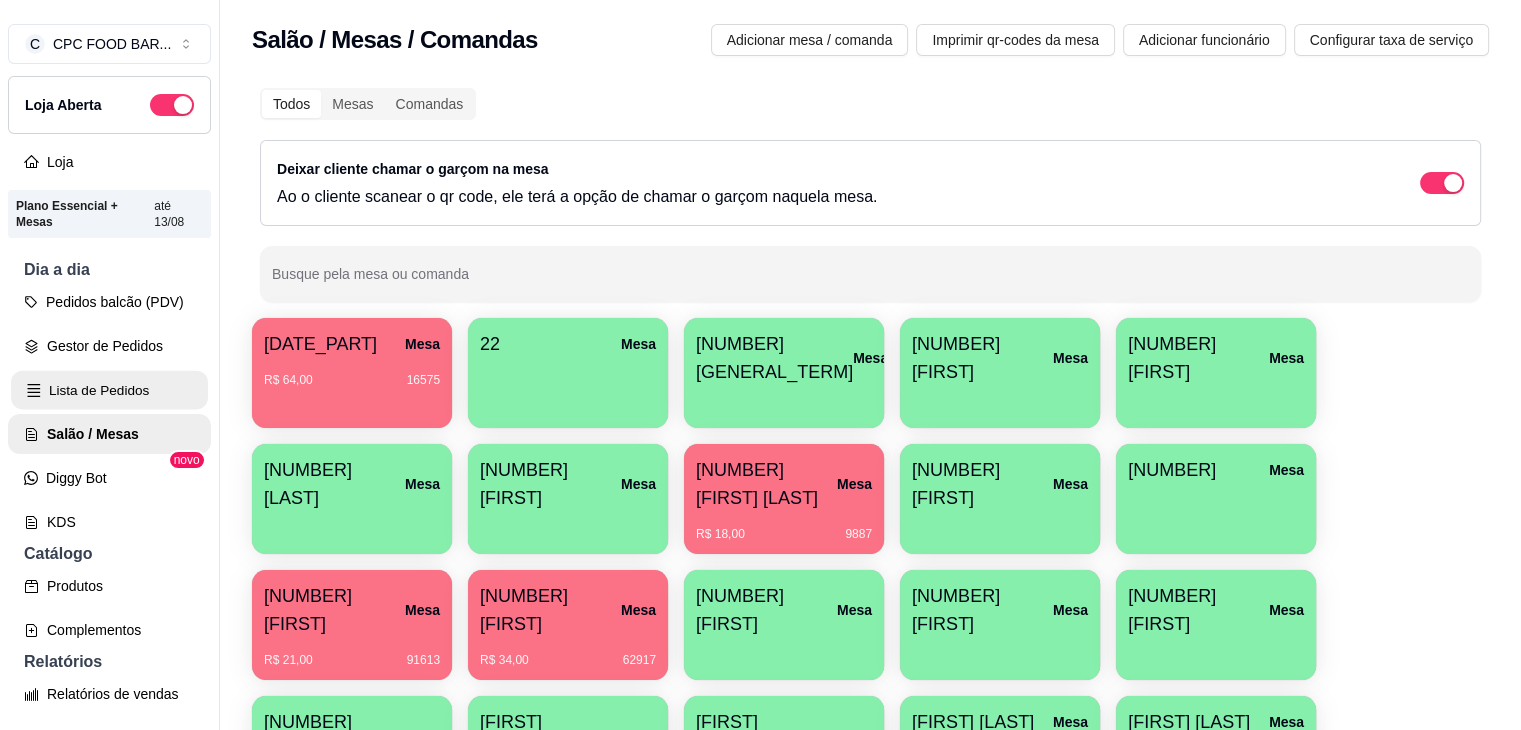 click on "Lista de Pedidos" at bounding box center [109, 390] 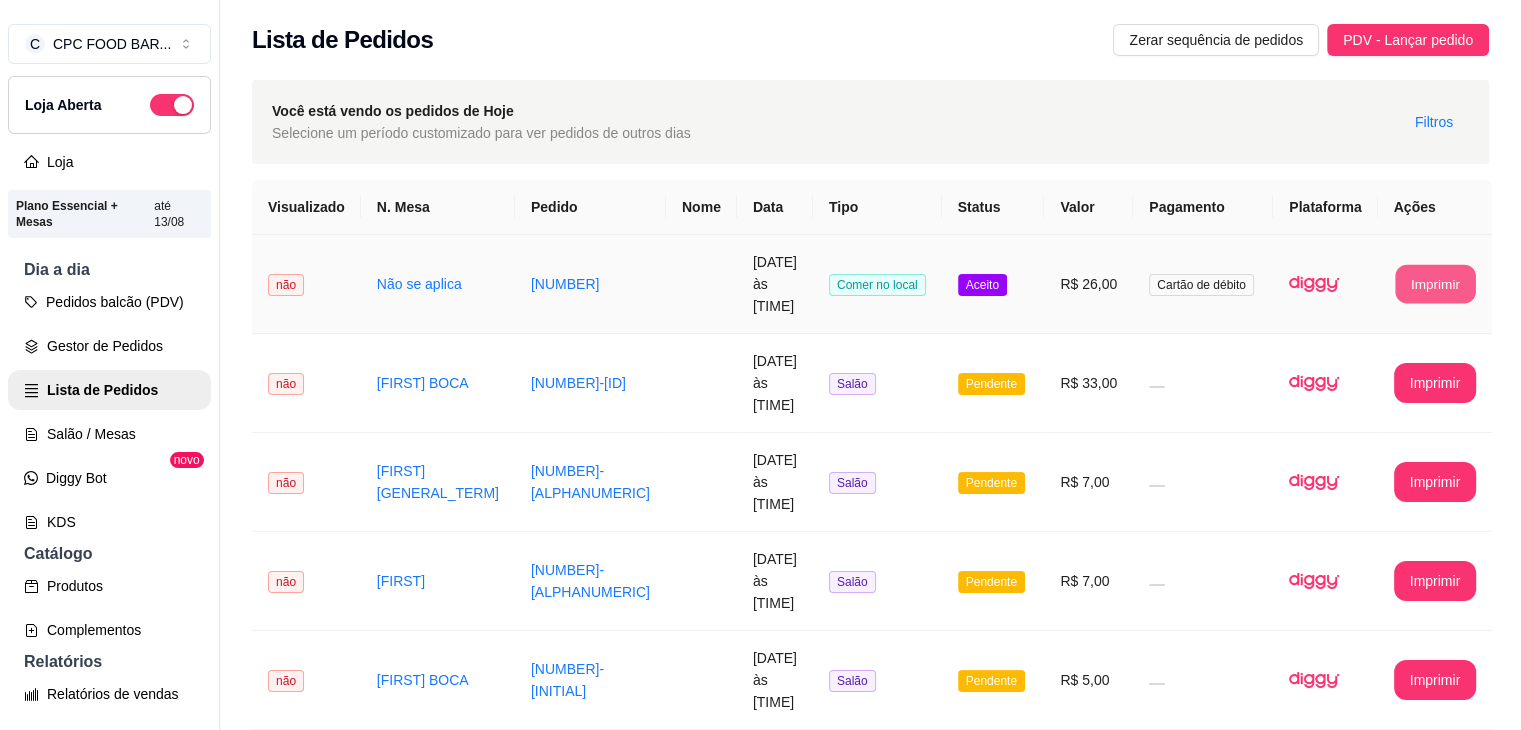 click on "Imprimir" at bounding box center (1435, 284) 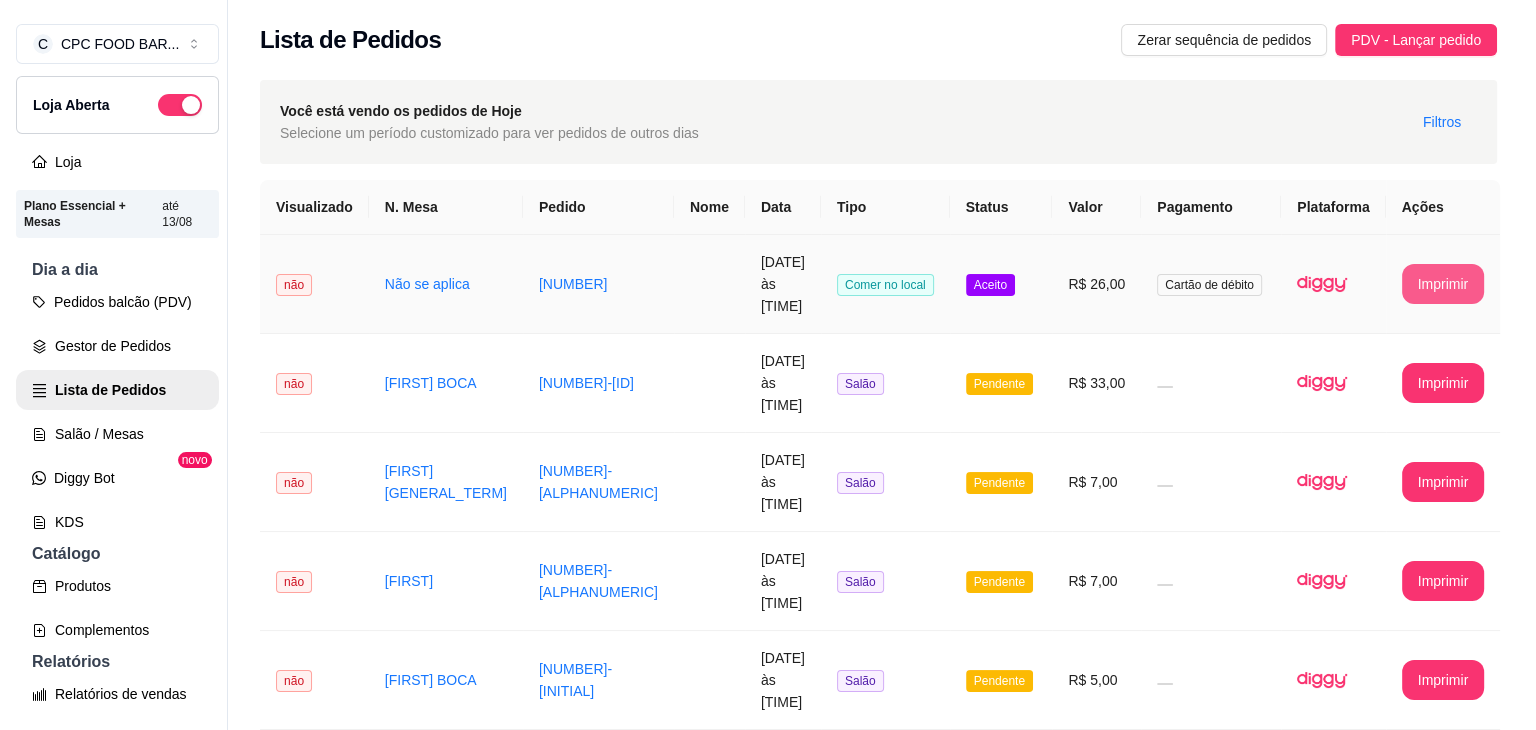 scroll, scrollTop: 0, scrollLeft: 0, axis: both 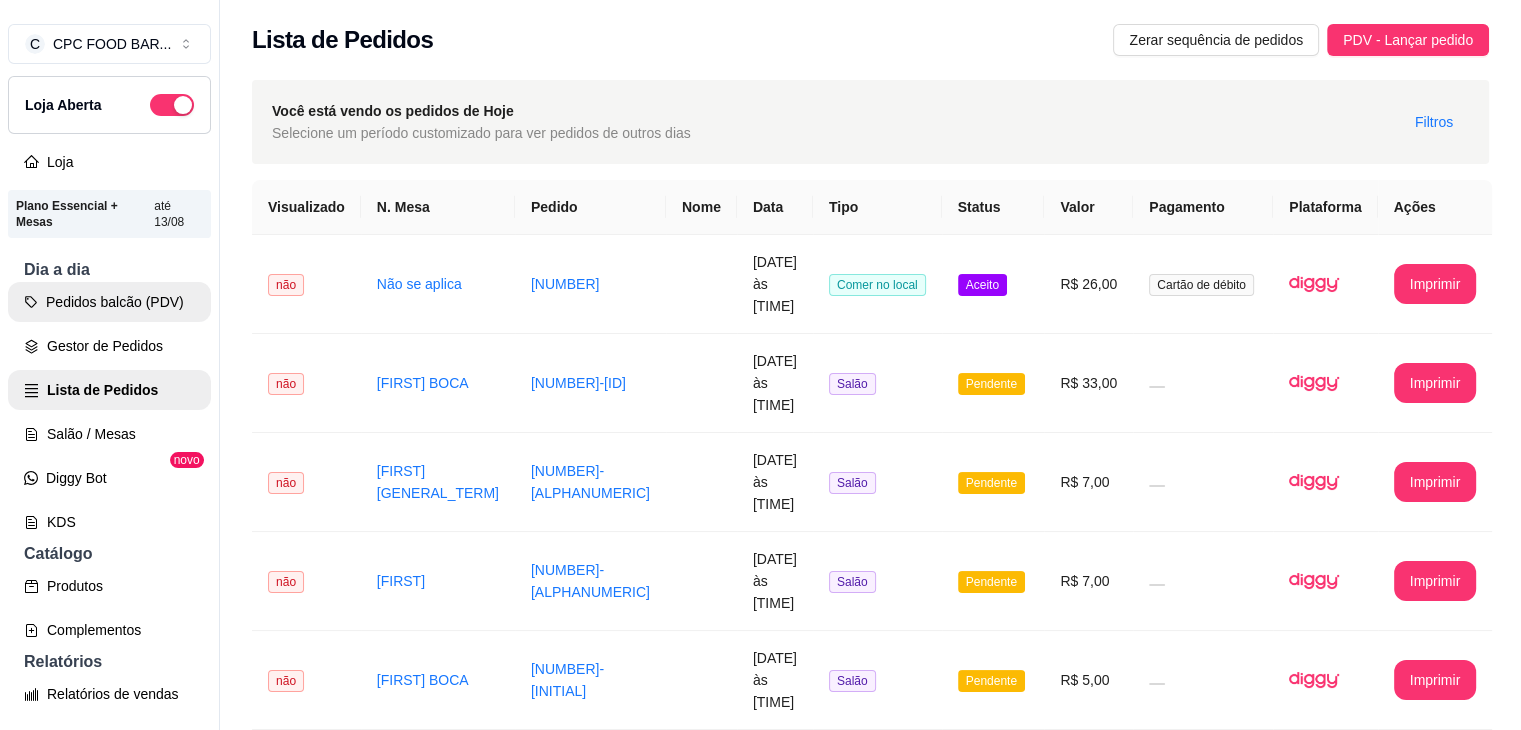 click on "Pedidos balcão (PDV)" at bounding box center (109, 302) 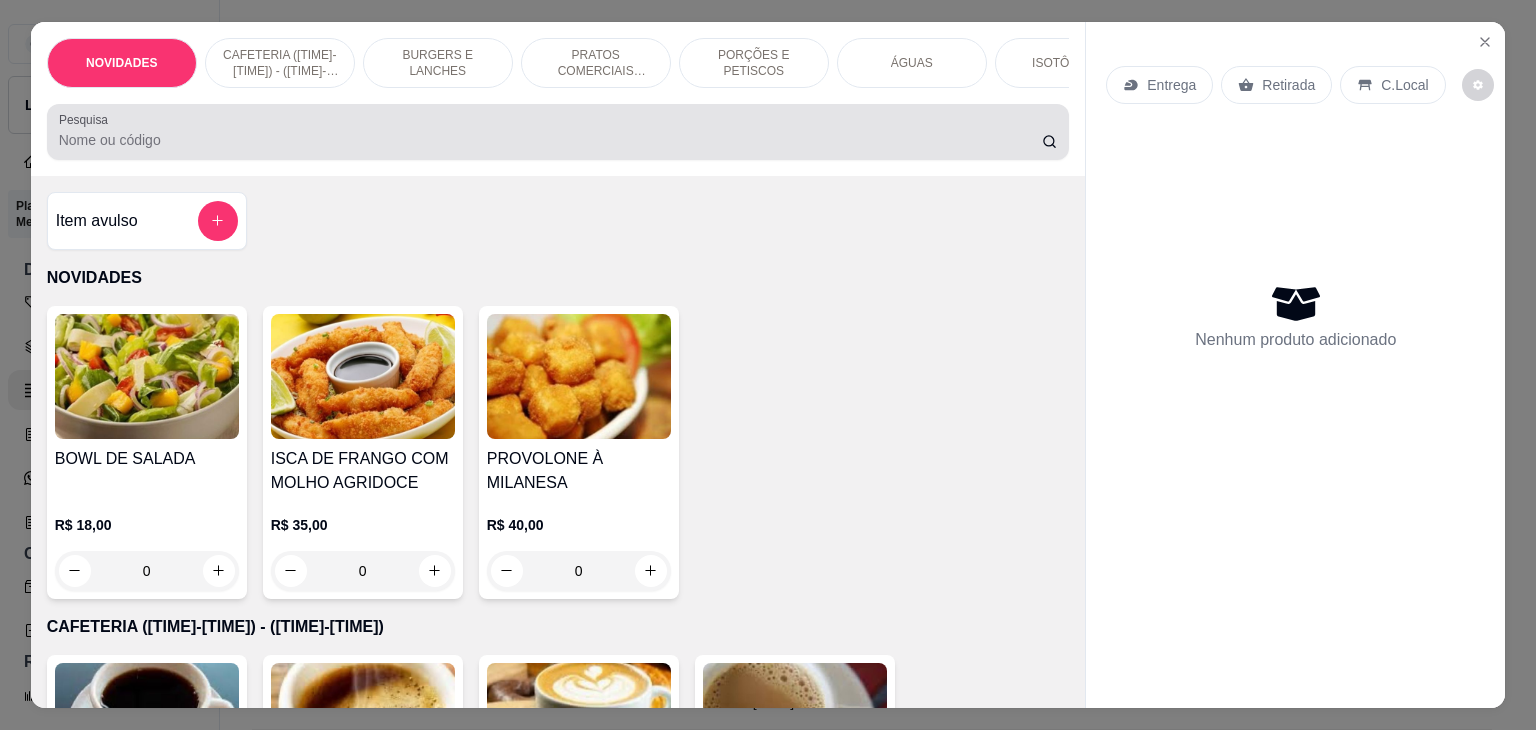 click on "Pesquisa" at bounding box center (550, 140) 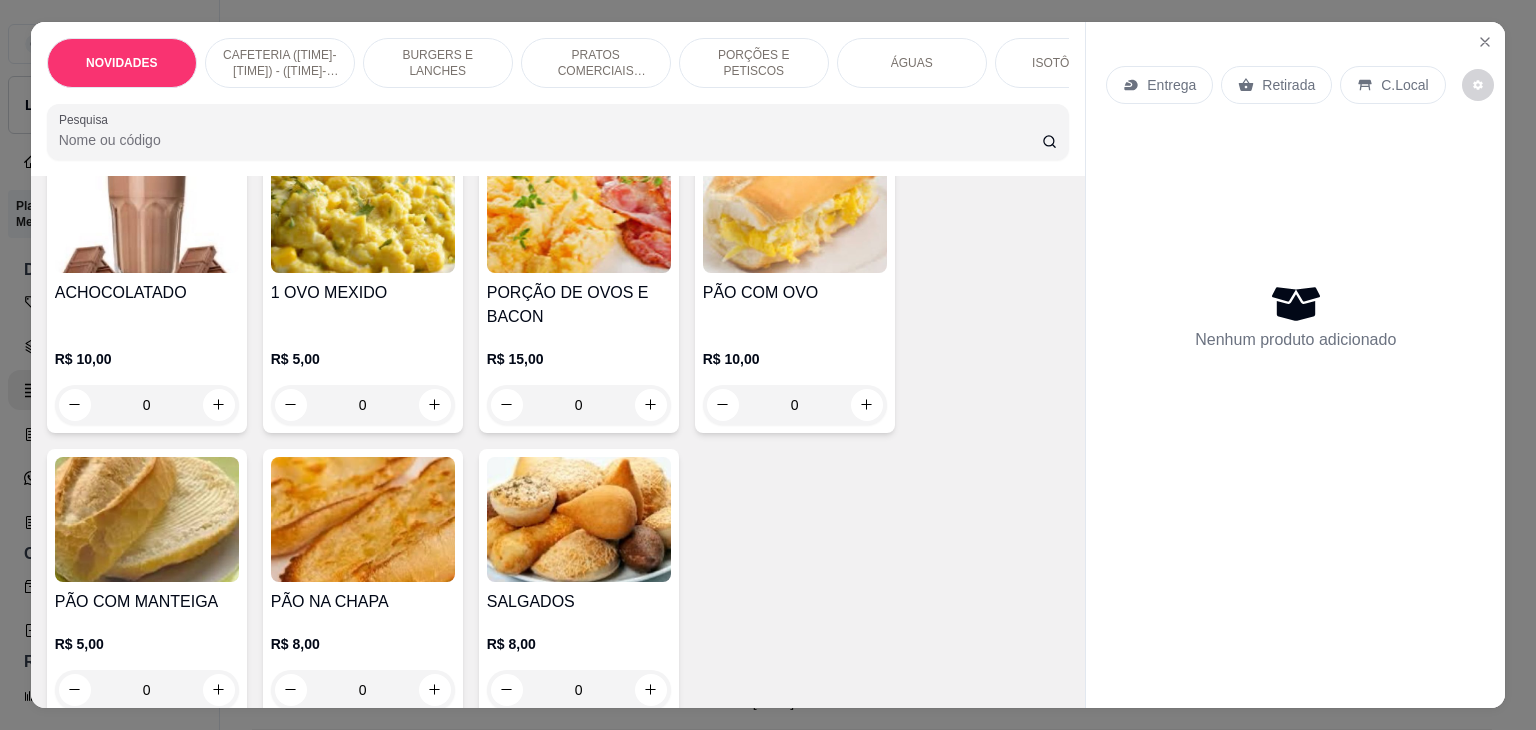 scroll, scrollTop: 1000, scrollLeft: 0, axis: vertical 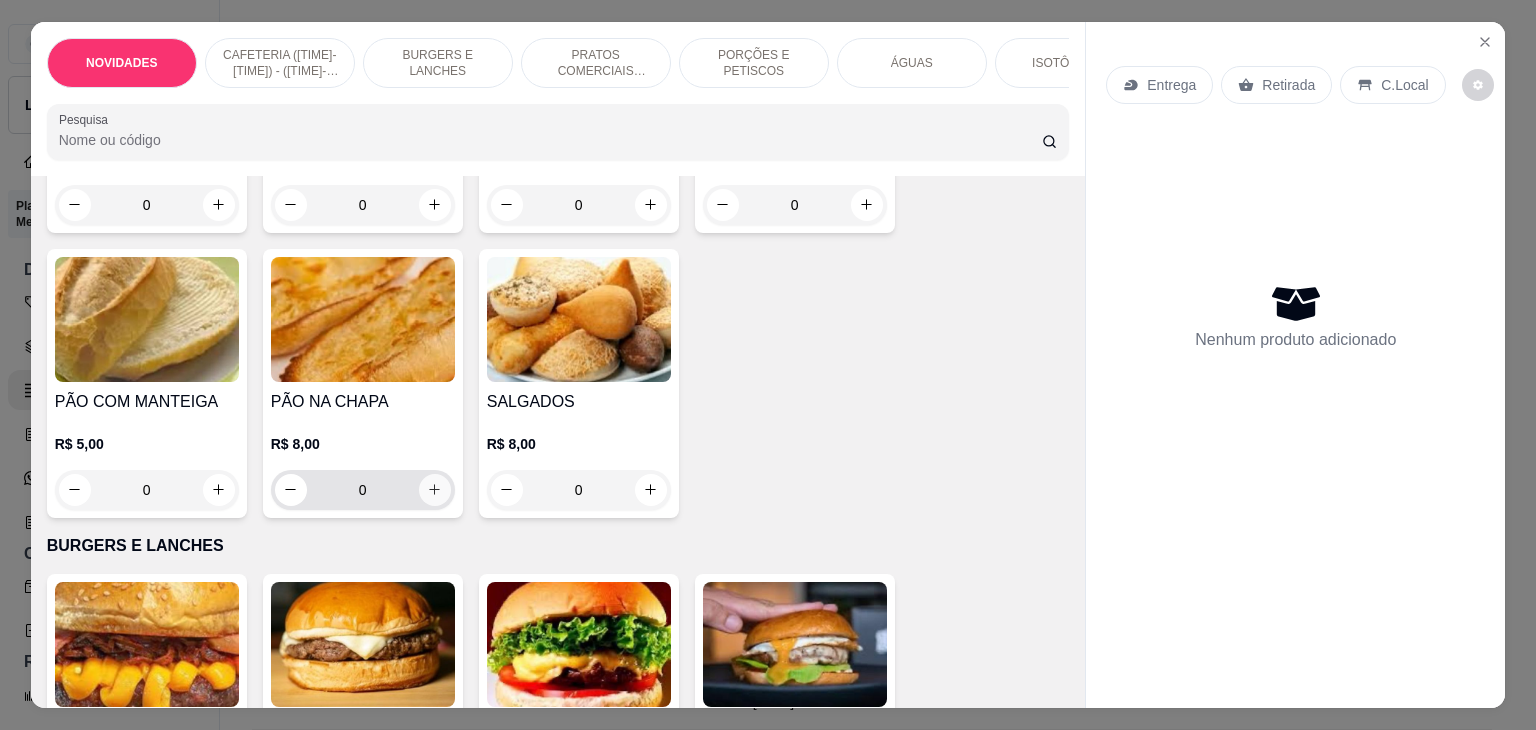 click 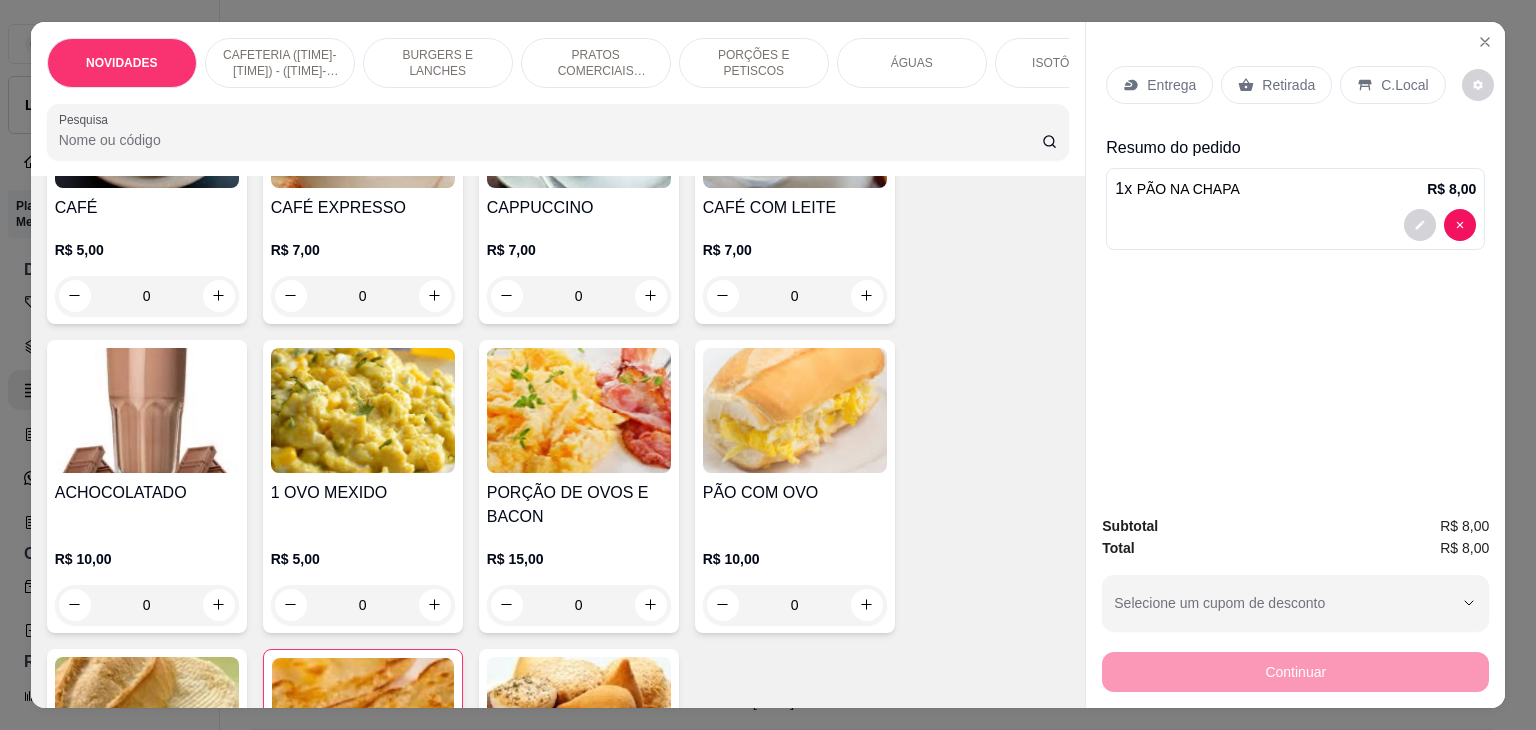 scroll, scrollTop: 400, scrollLeft: 0, axis: vertical 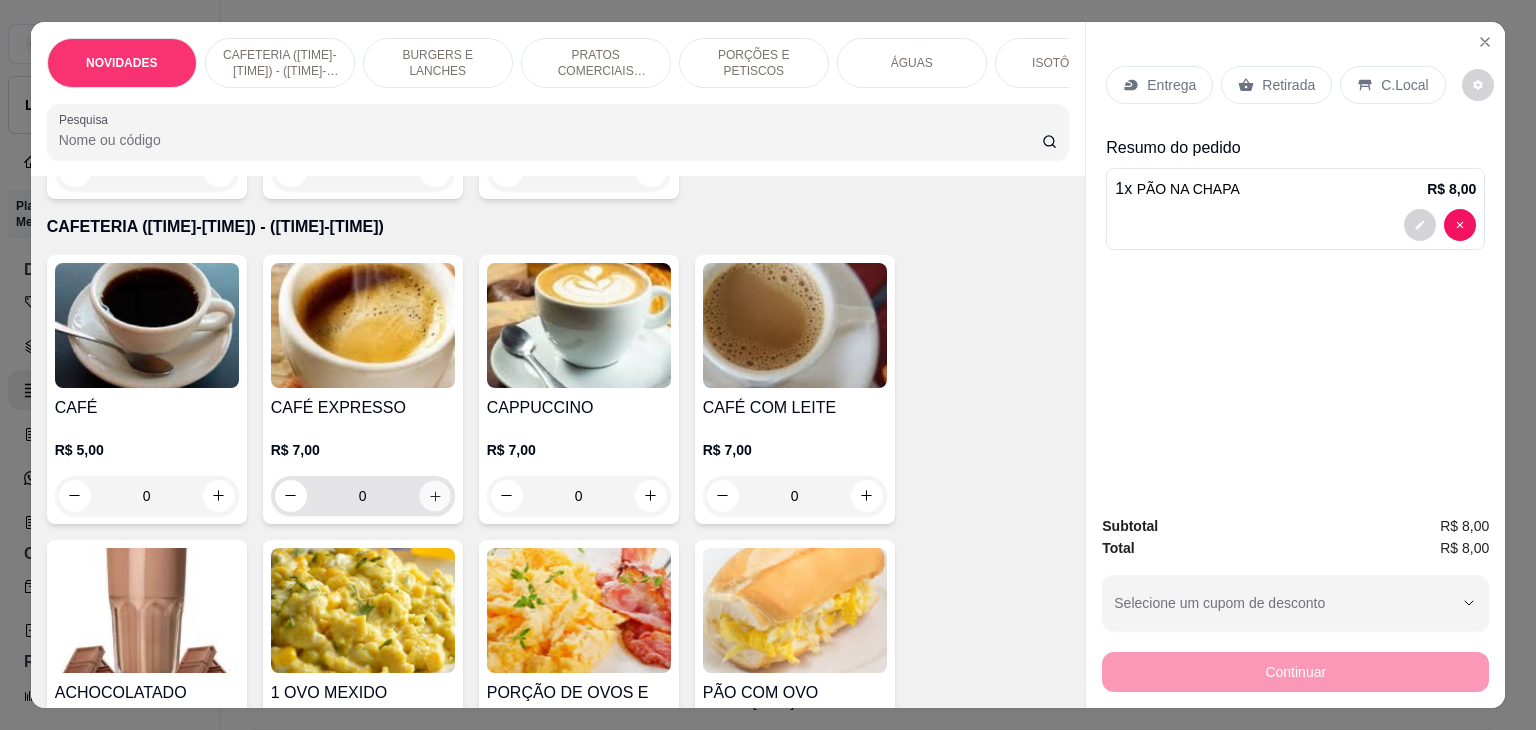 click 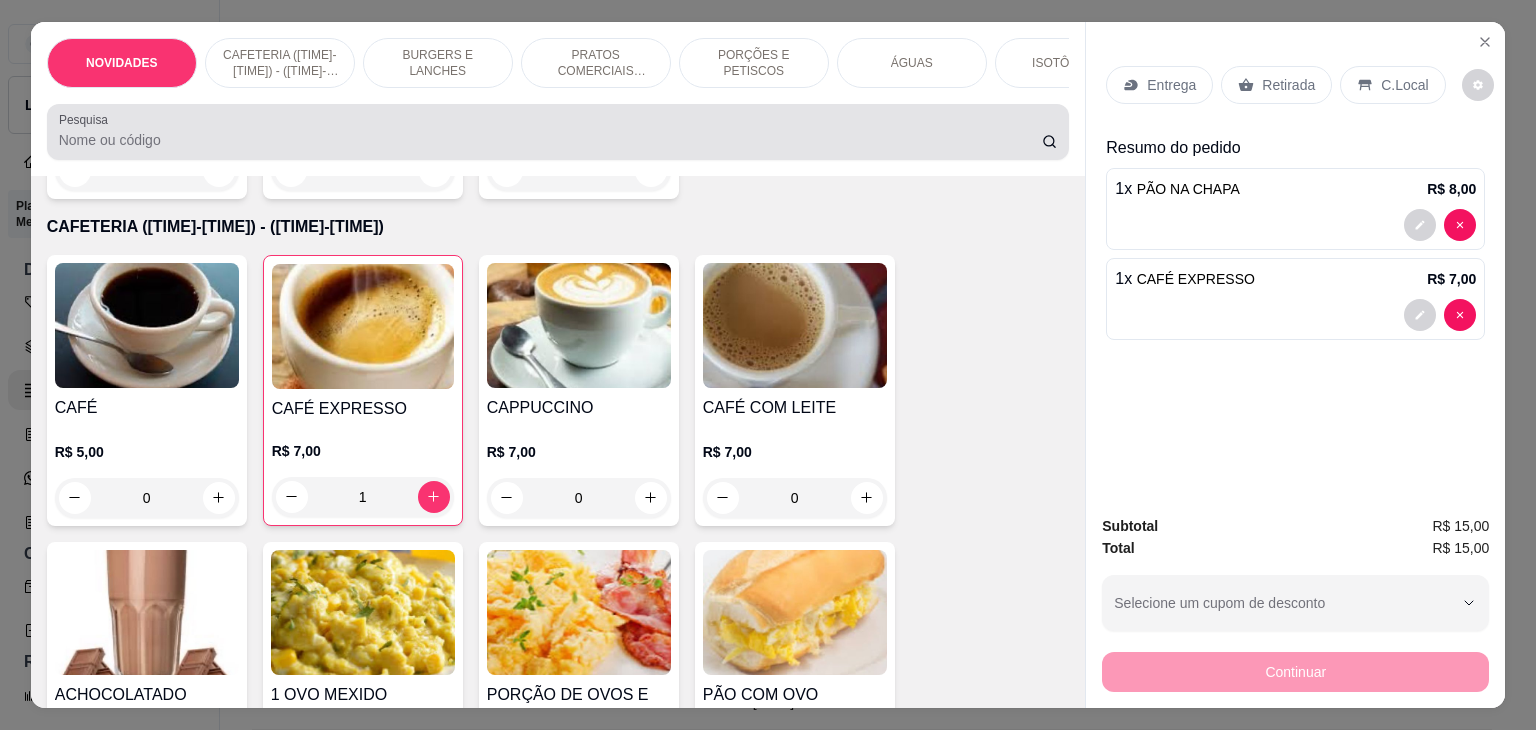 click on "Pesquisa" at bounding box center (550, 140) 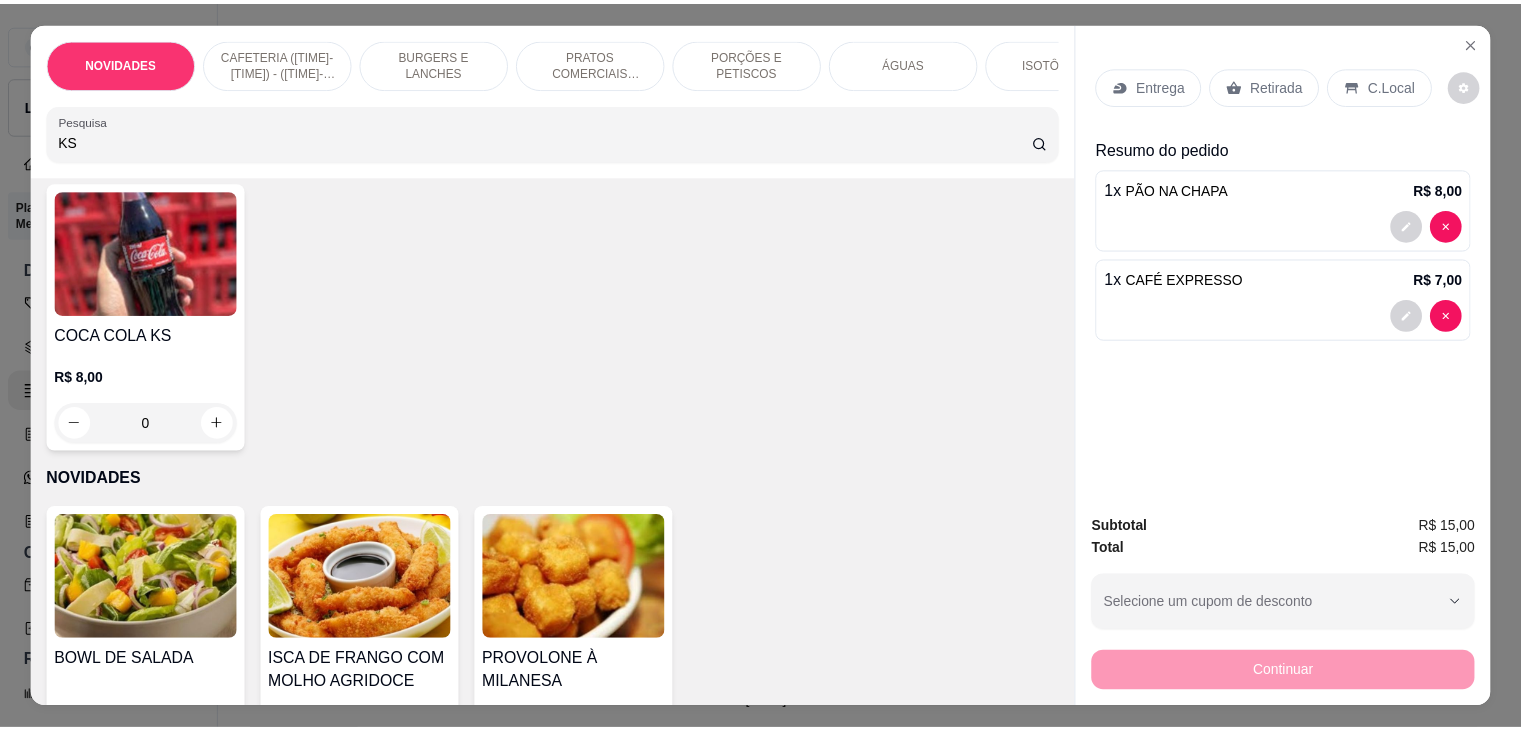 scroll, scrollTop: 0, scrollLeft: 0, axis: both 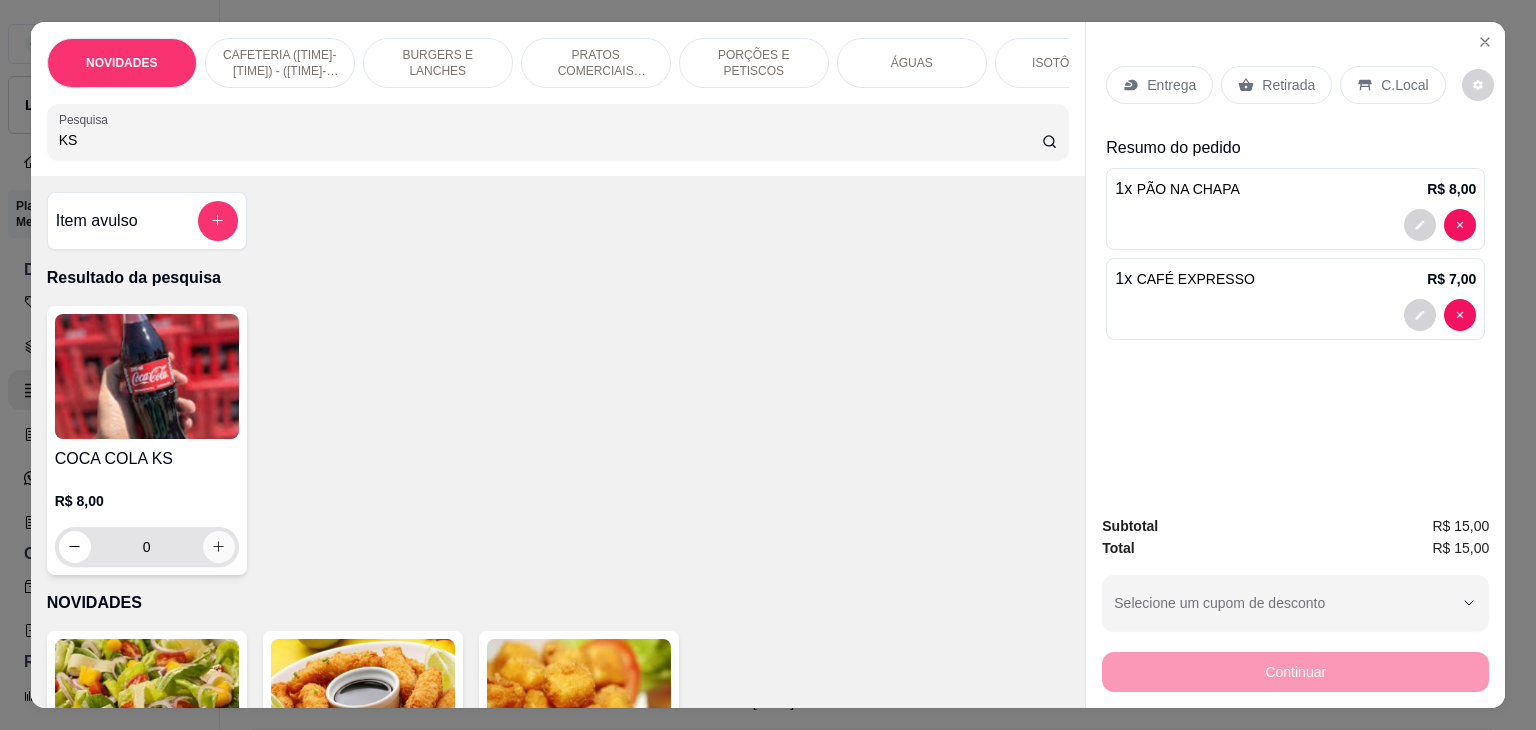type on "KS" 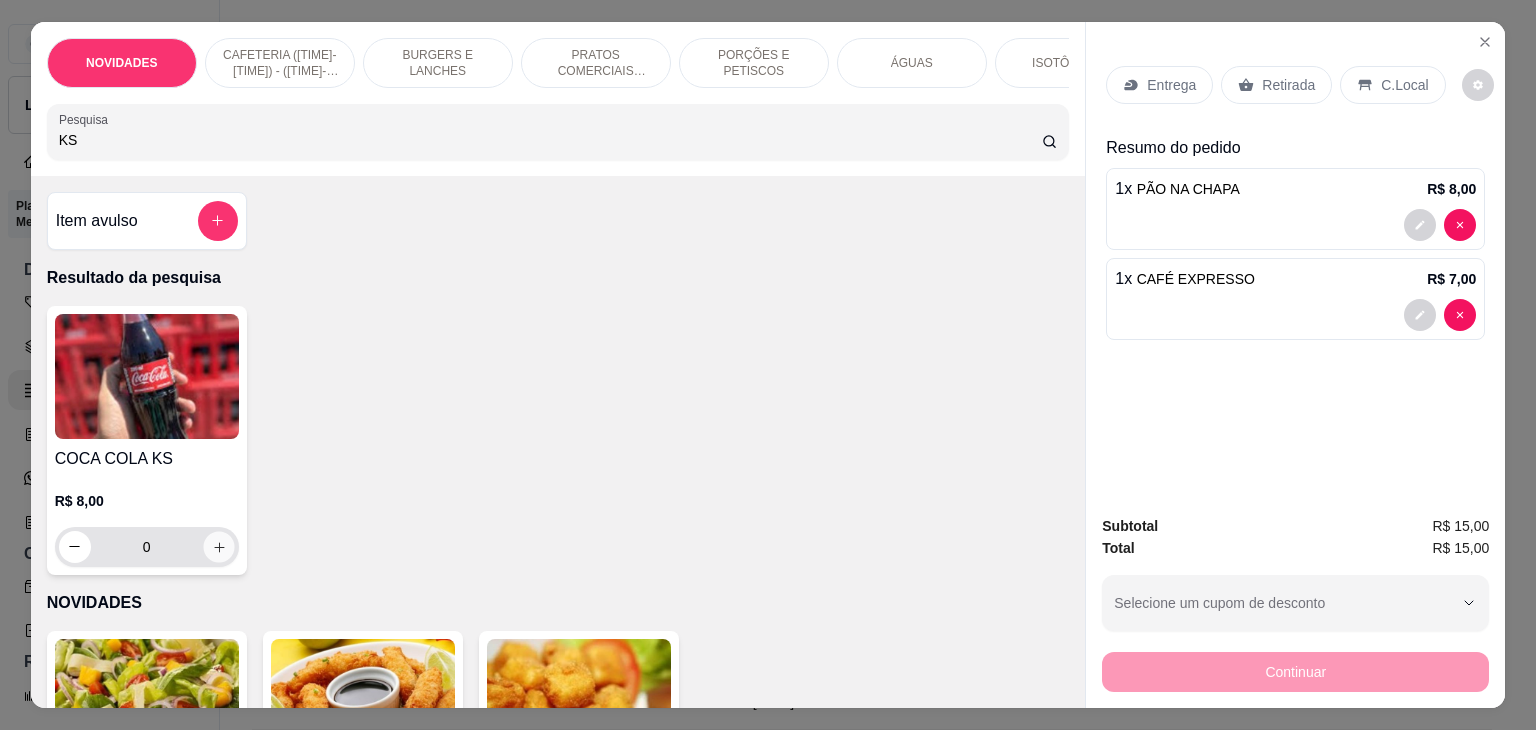 click 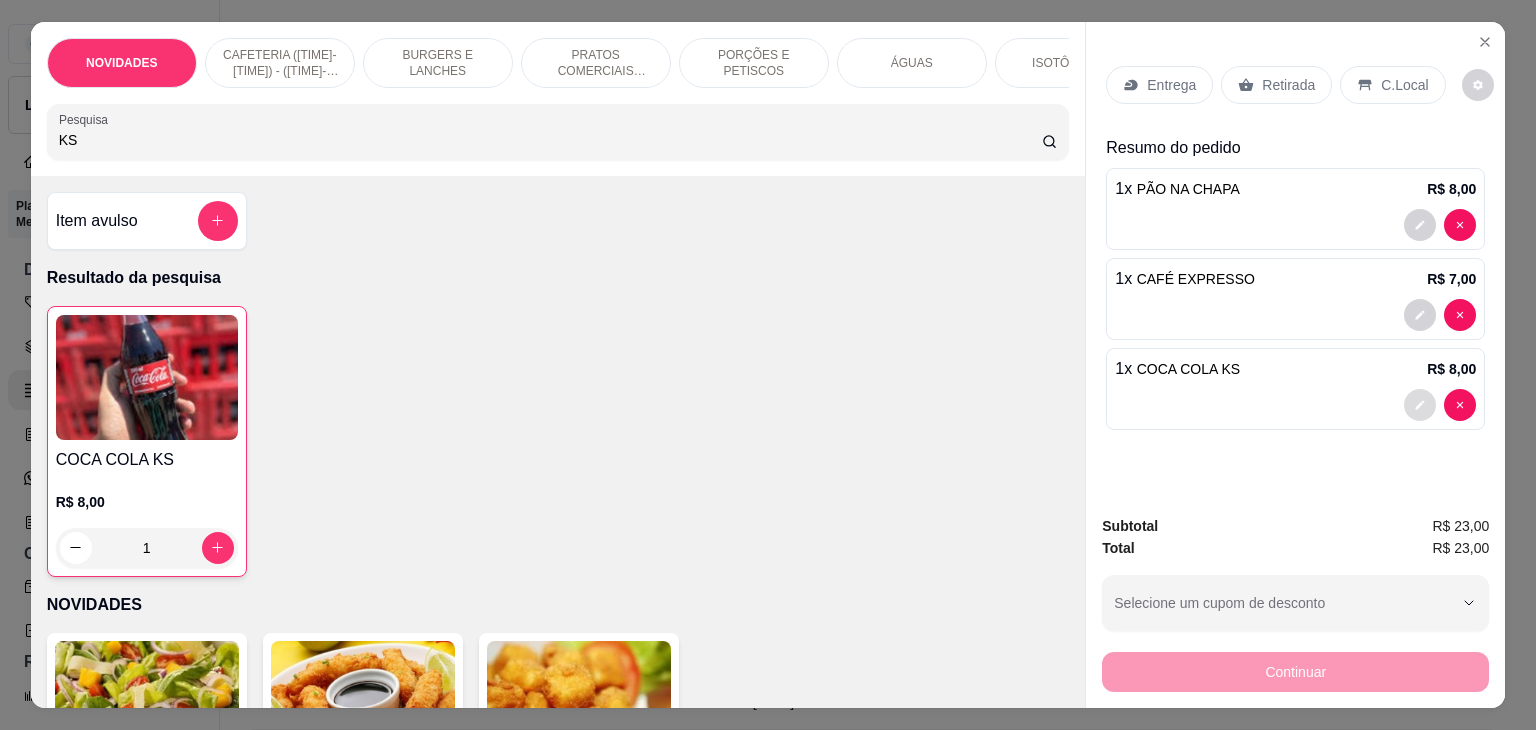 click 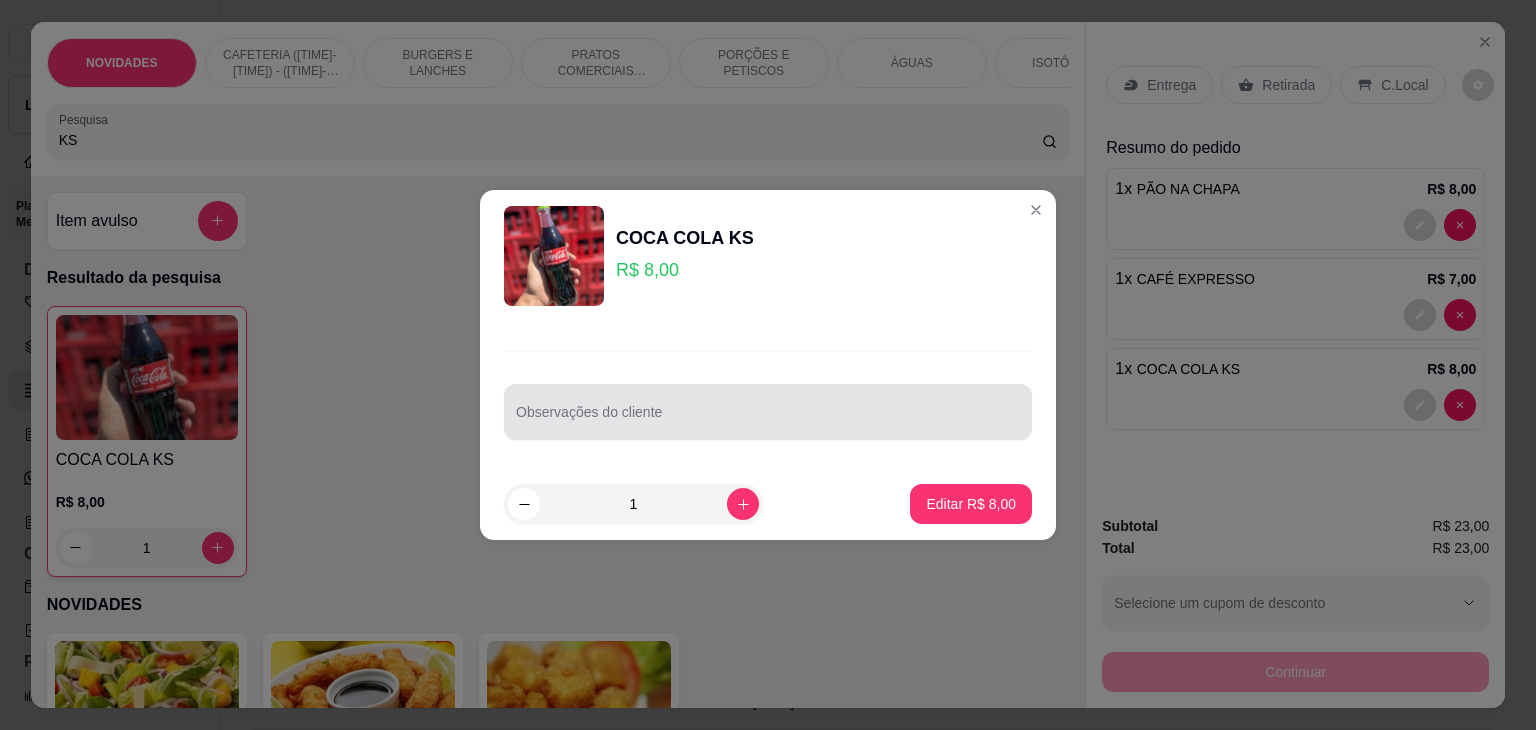 click on "Observações do cliente" at bounding box center [768, 420] 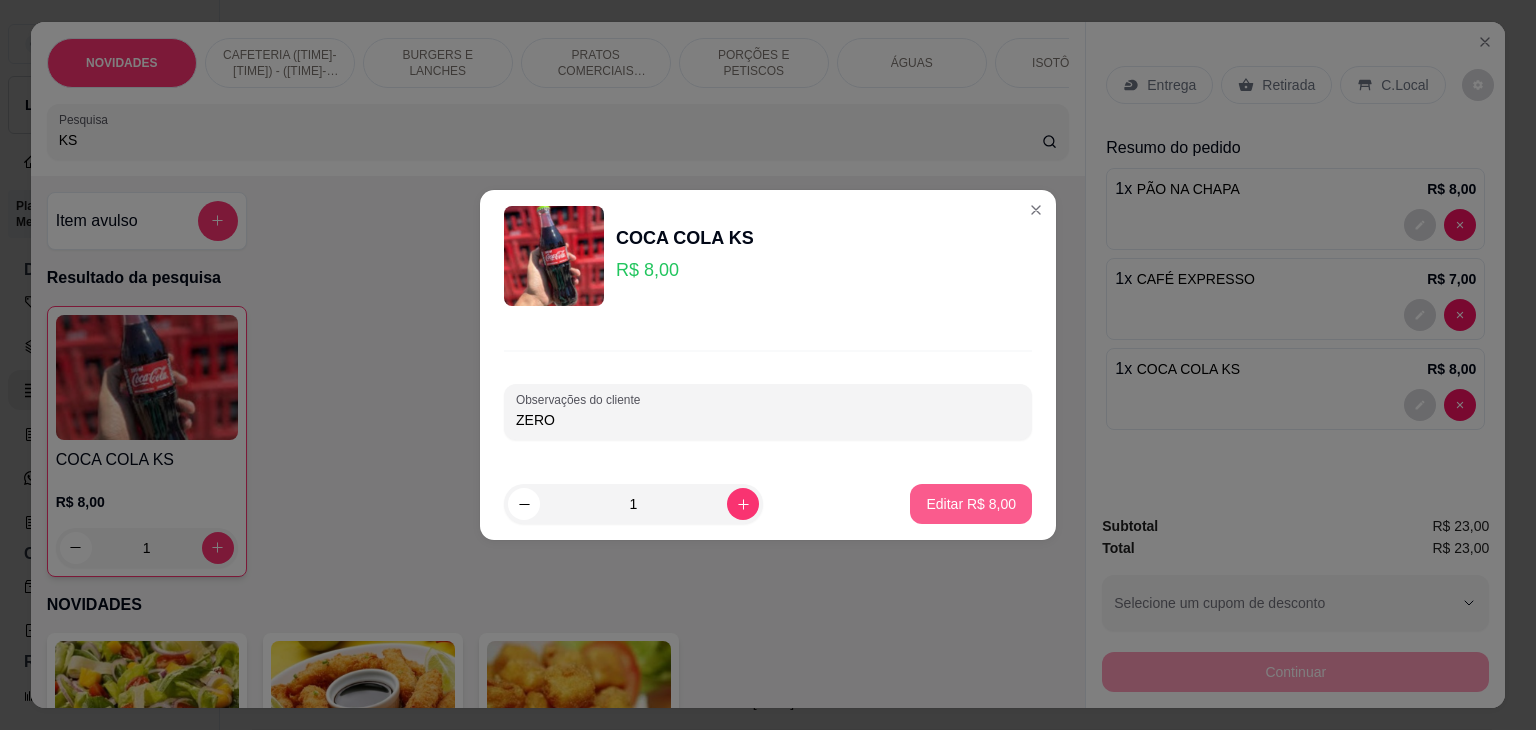type on "ZERO" 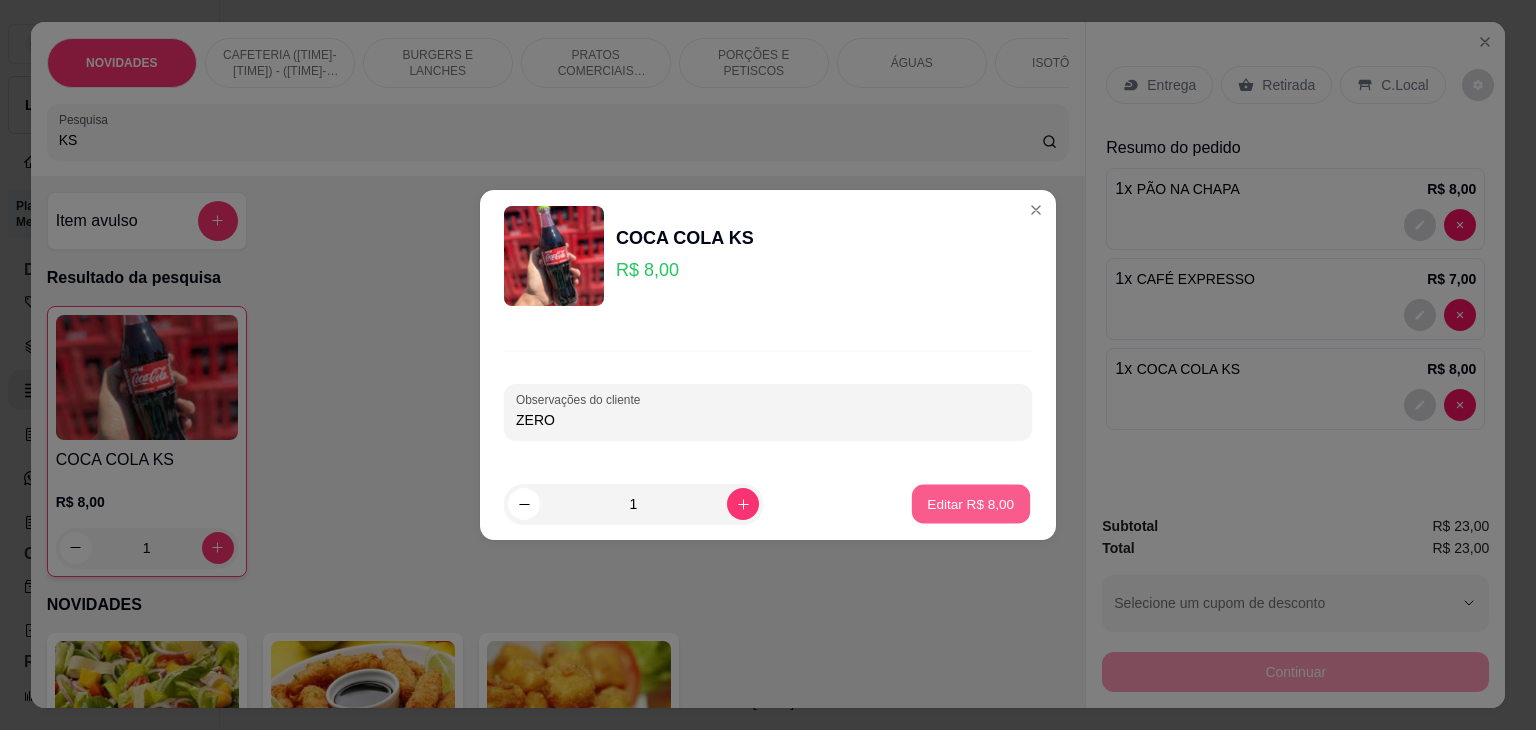 click on "Editar   R$ 8,00" at bounding box center [971, 503] 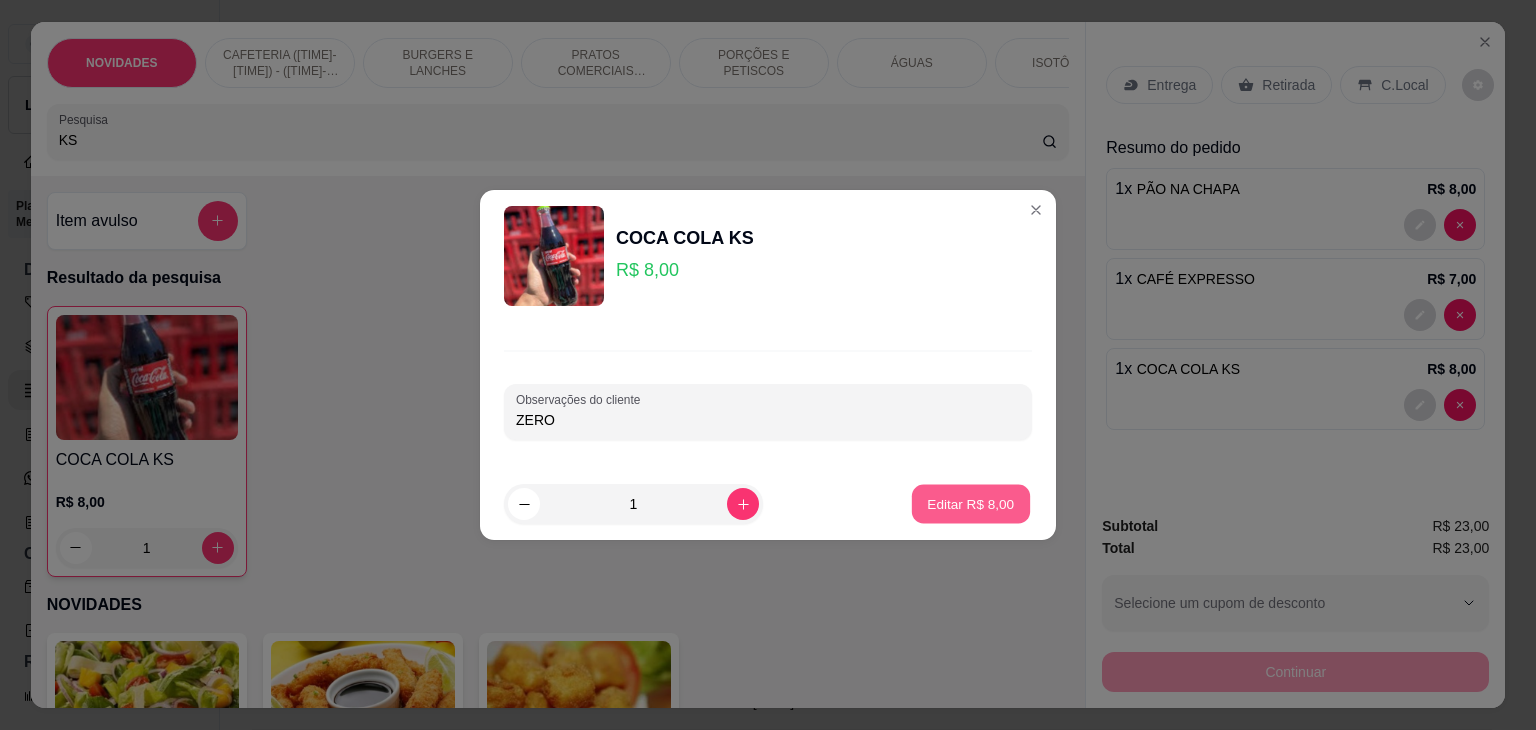 type on "0" 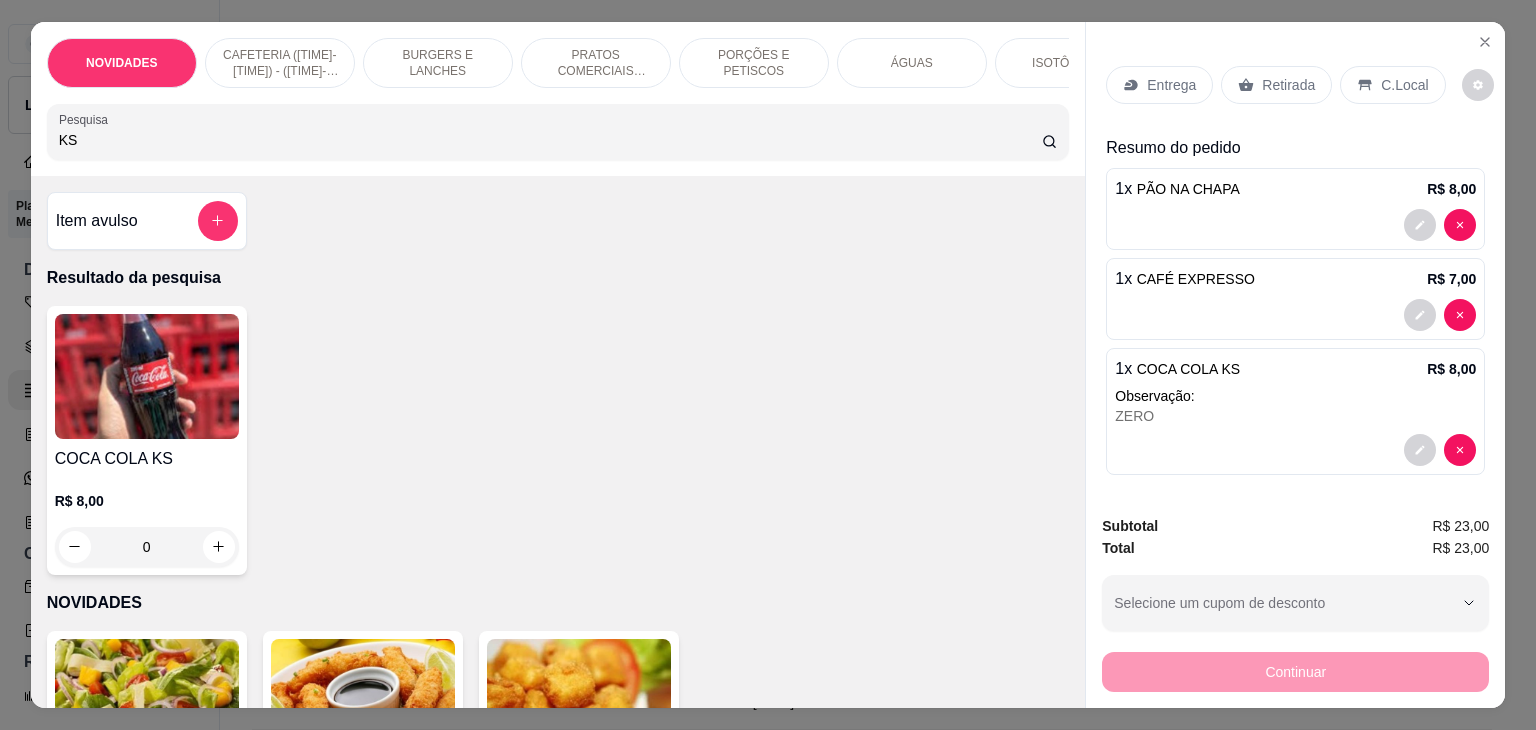 click on "C.Local" at bounding box center (1404, 85) 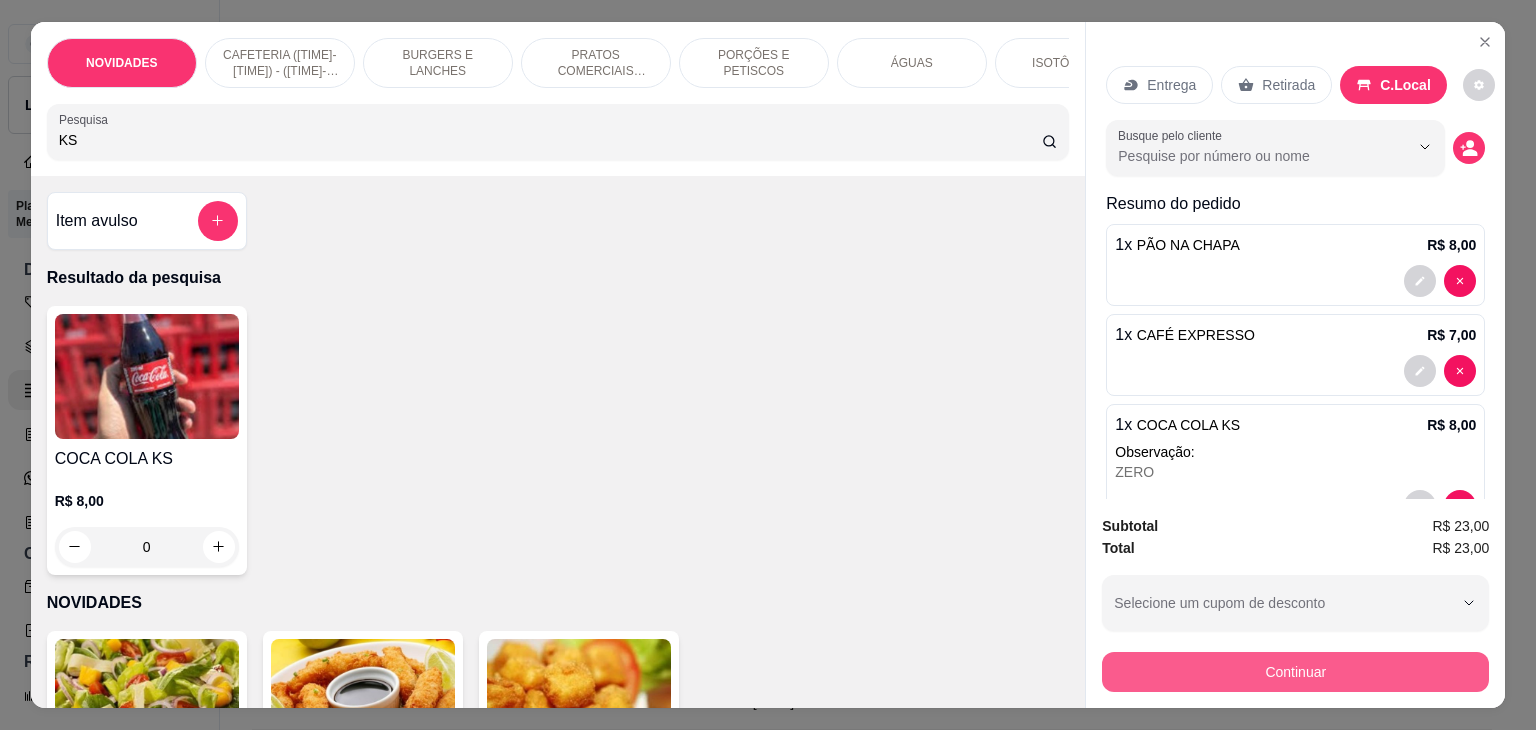 click on "Continuar" at bounding box center (1295, 672) 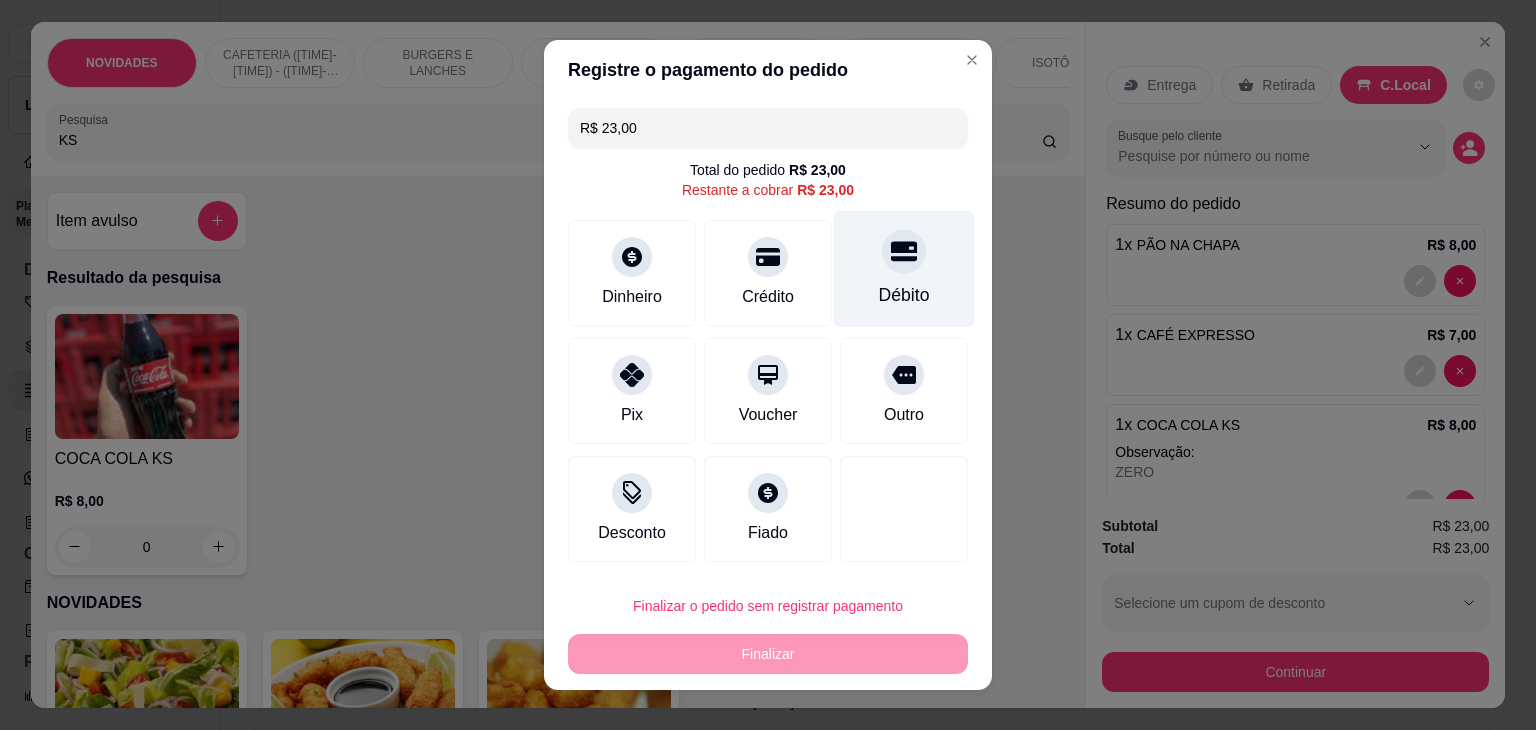 click at bounding box center (904, 251) 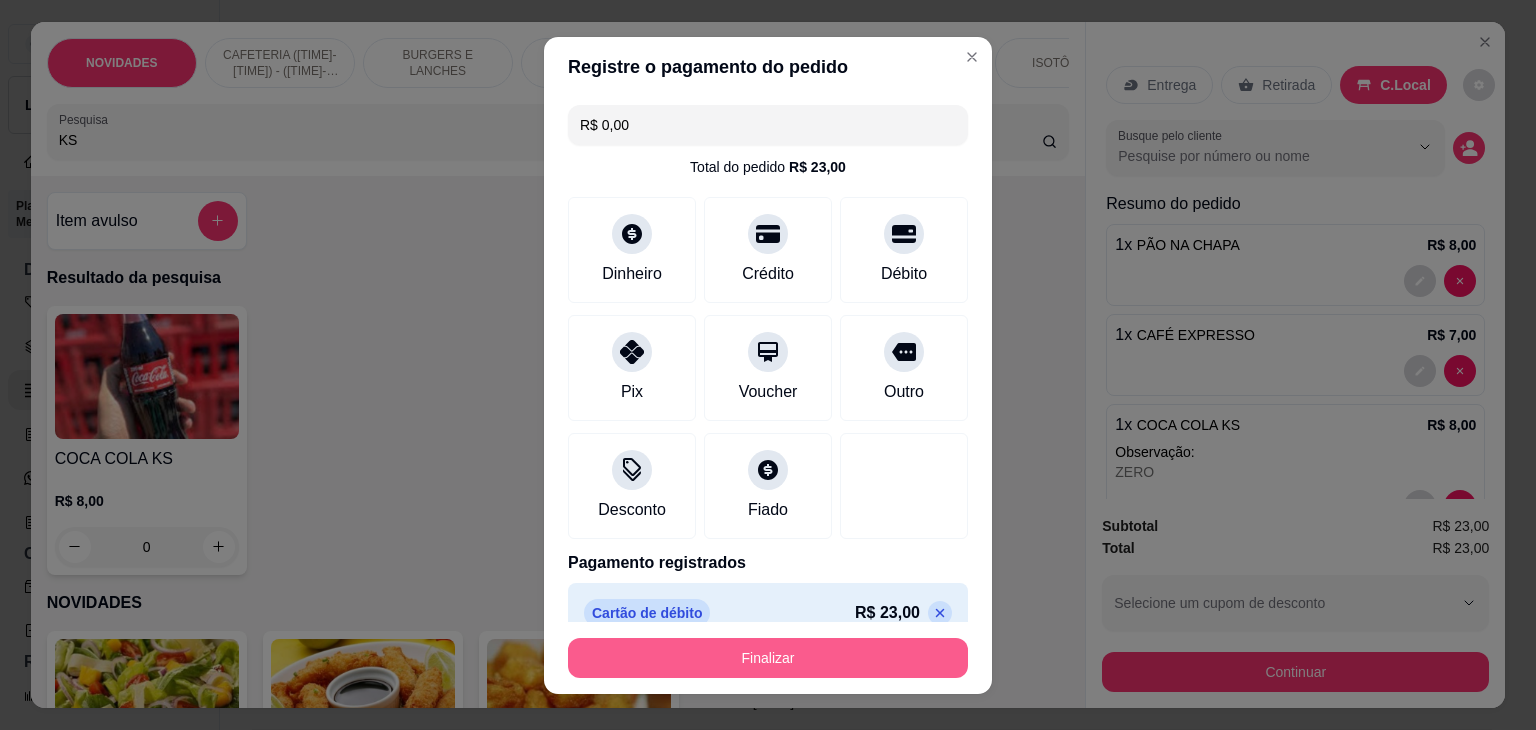 click on "Finalizar" at bounding box center (768, 658) 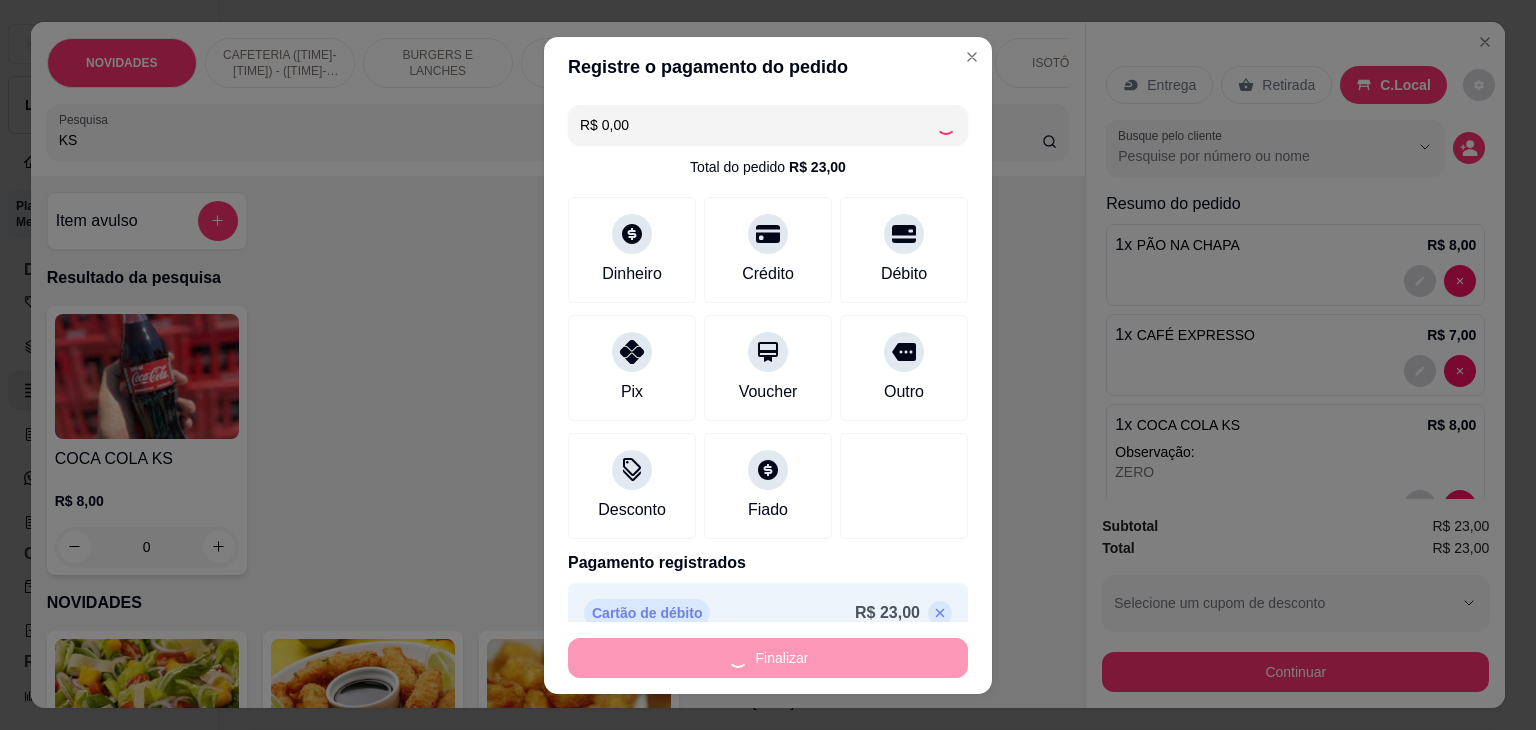 type on "0" 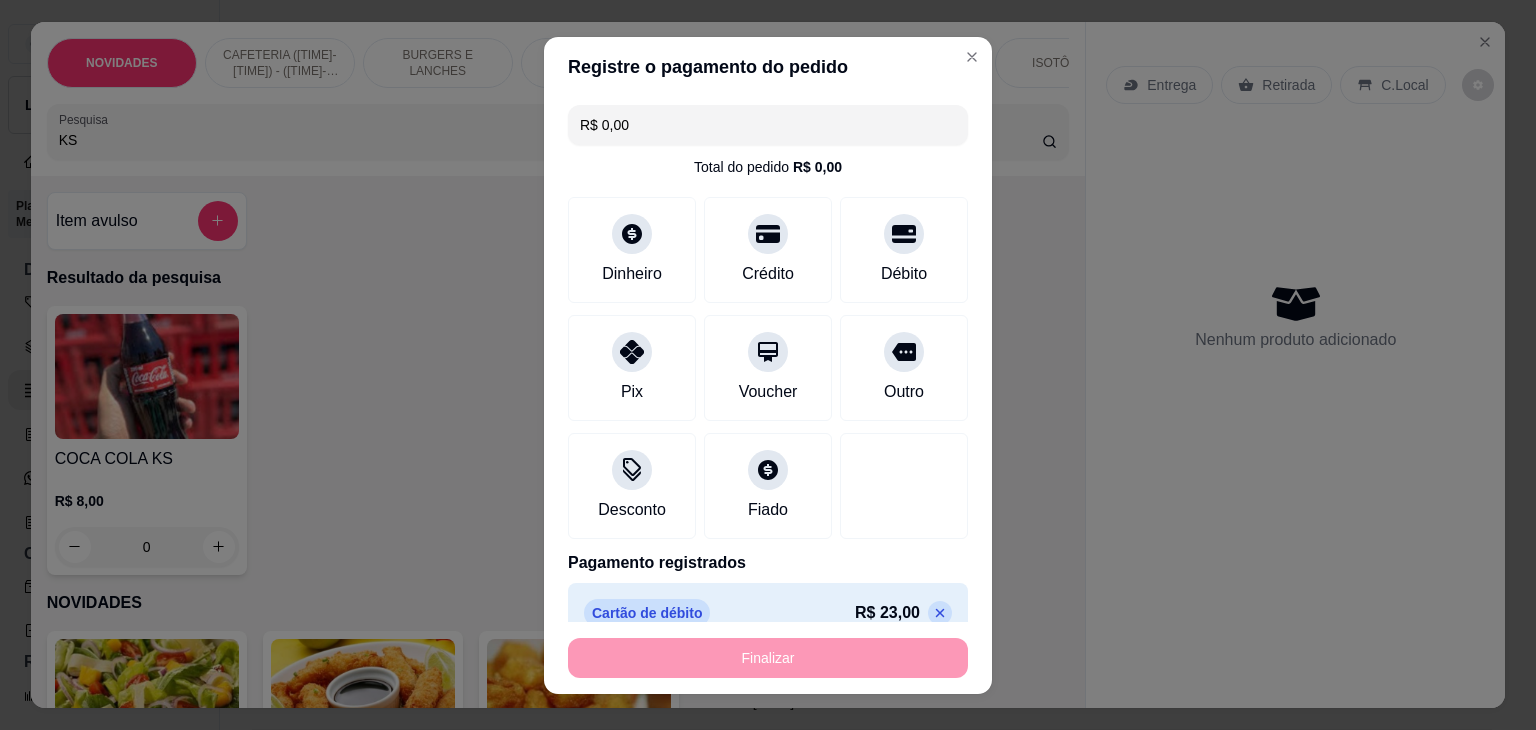 type on "-R$ 23,00" 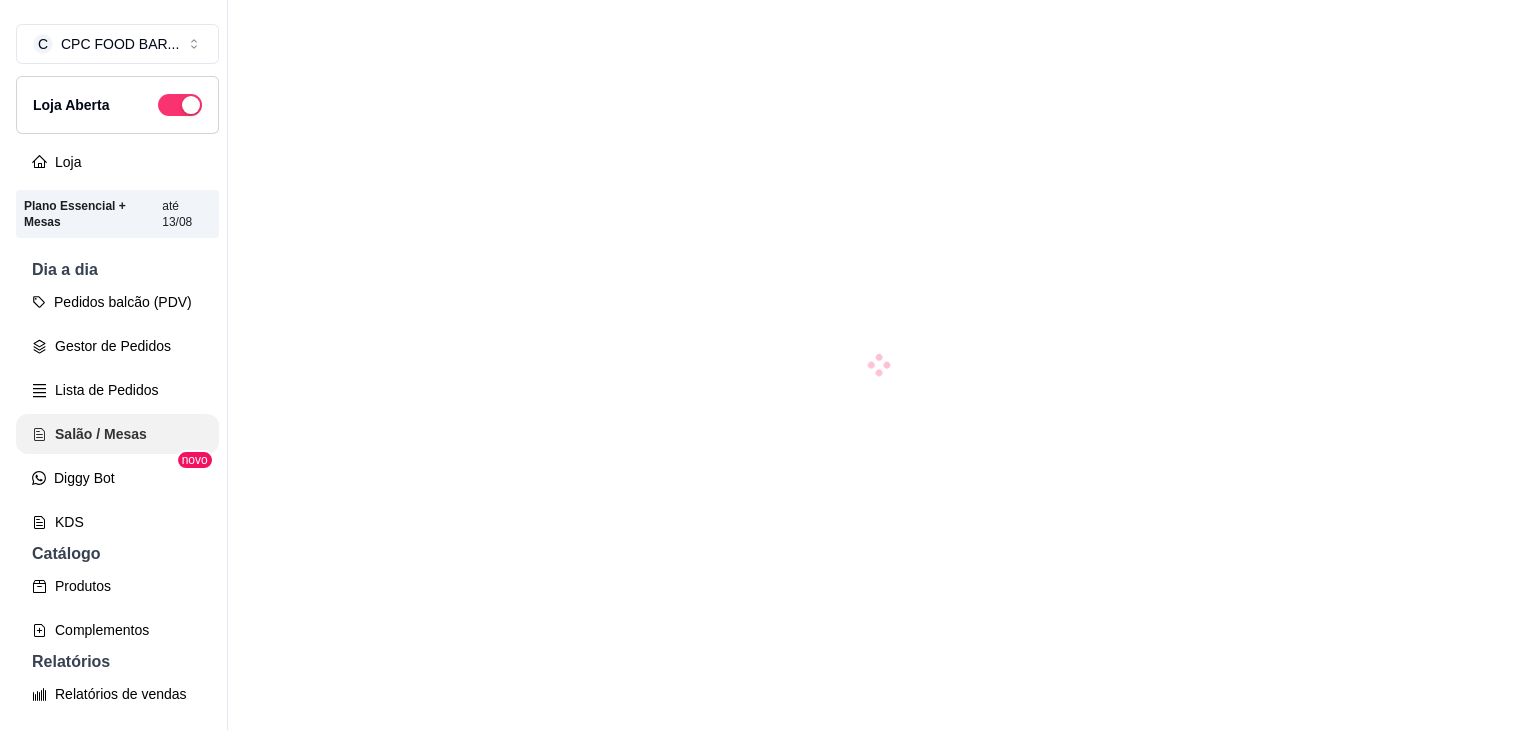 scroll, scrollTop: 0, scrollLeft: 0, axis: both 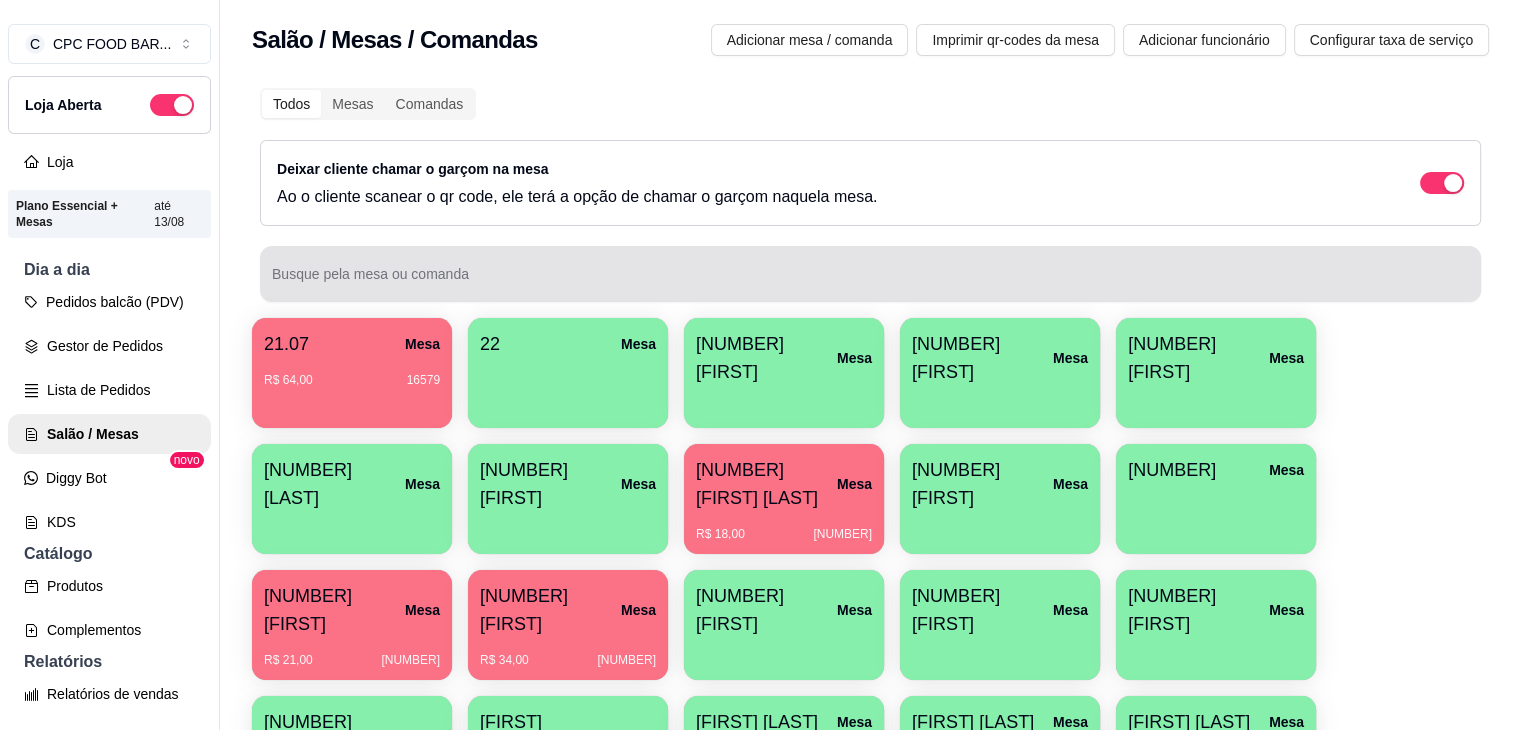 click on "Busque pela mesa ou comanda" at bounding box center (870, 274) 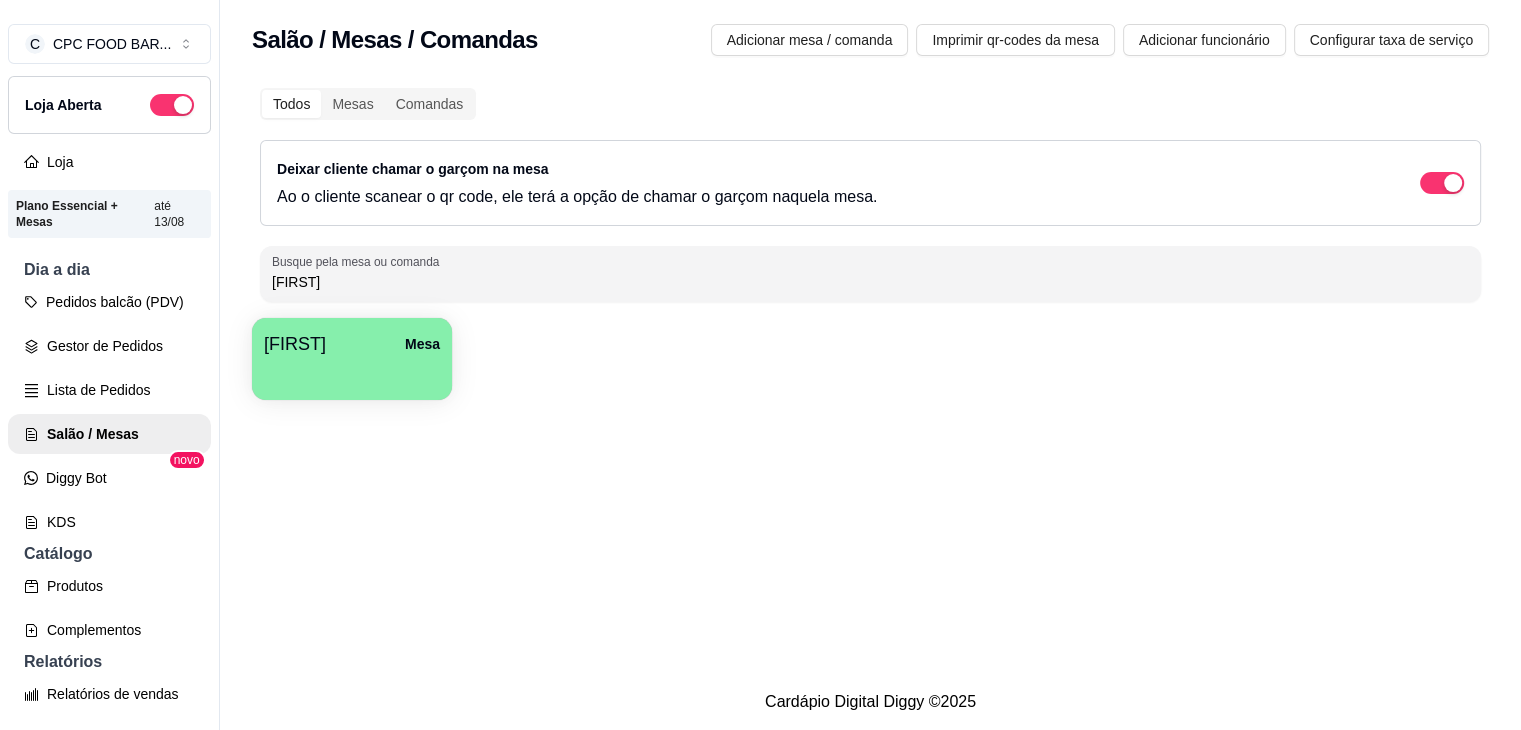 type on "[FIRST]" 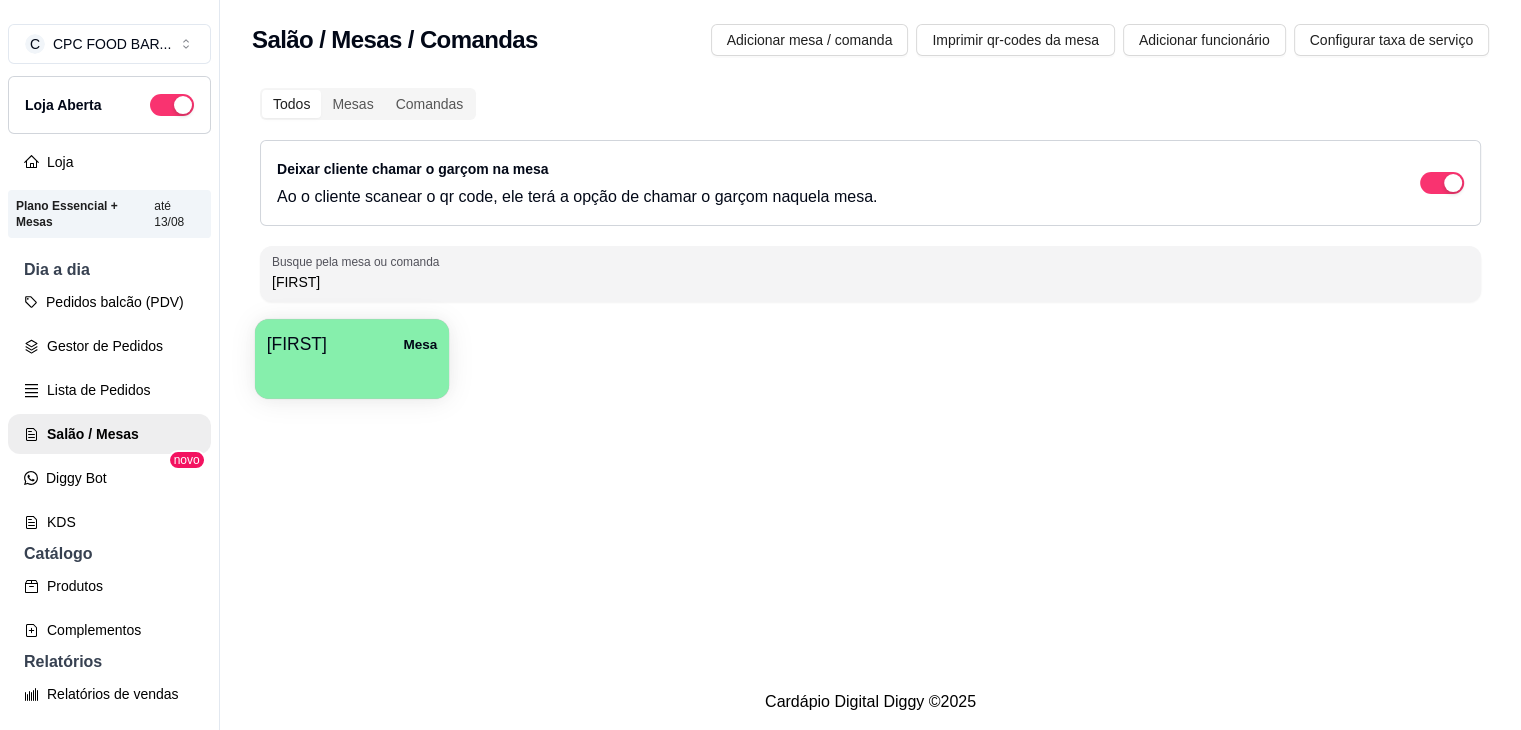 click at bounding box center [352, 372] 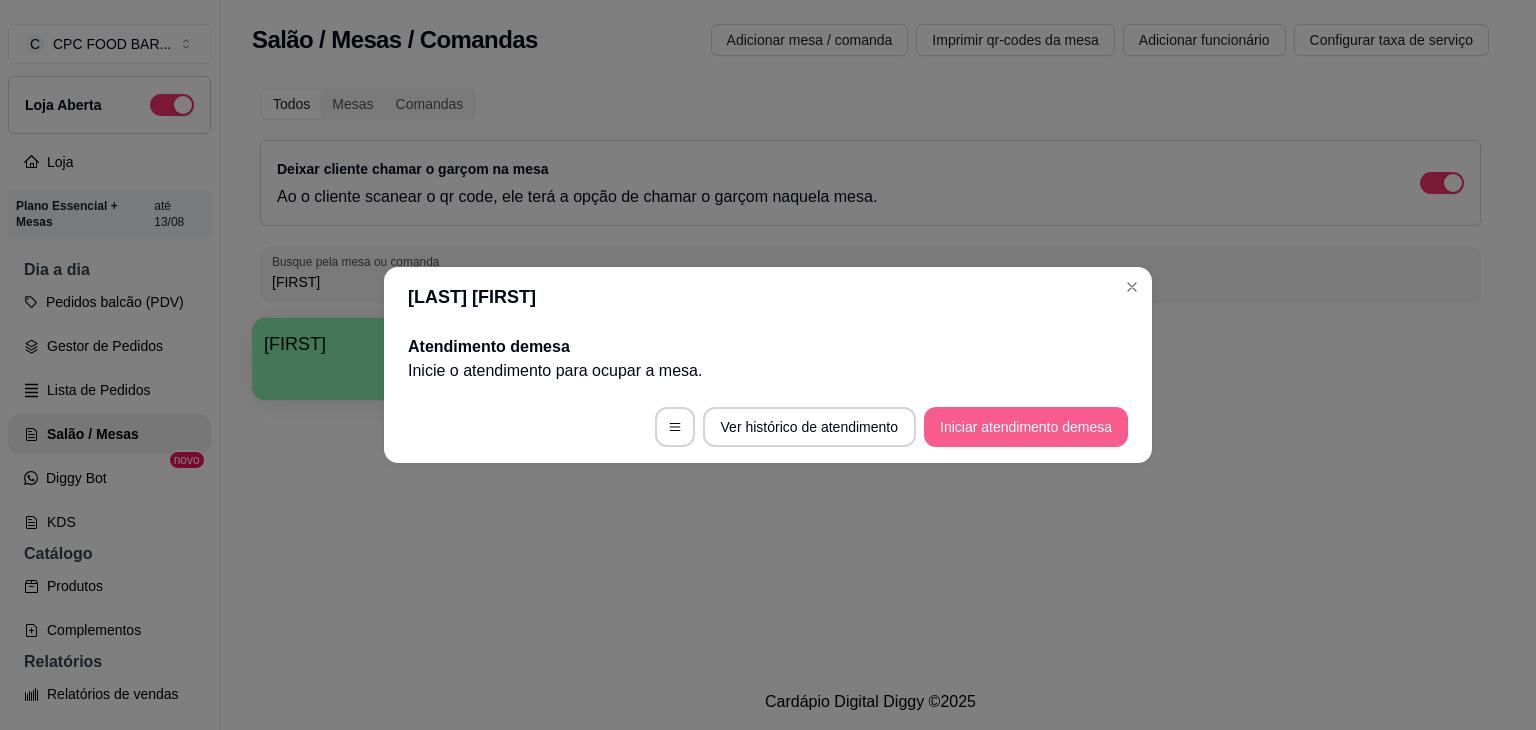click on "Iniciar atendimento de  mesa" at bounding box center [1026, 427] 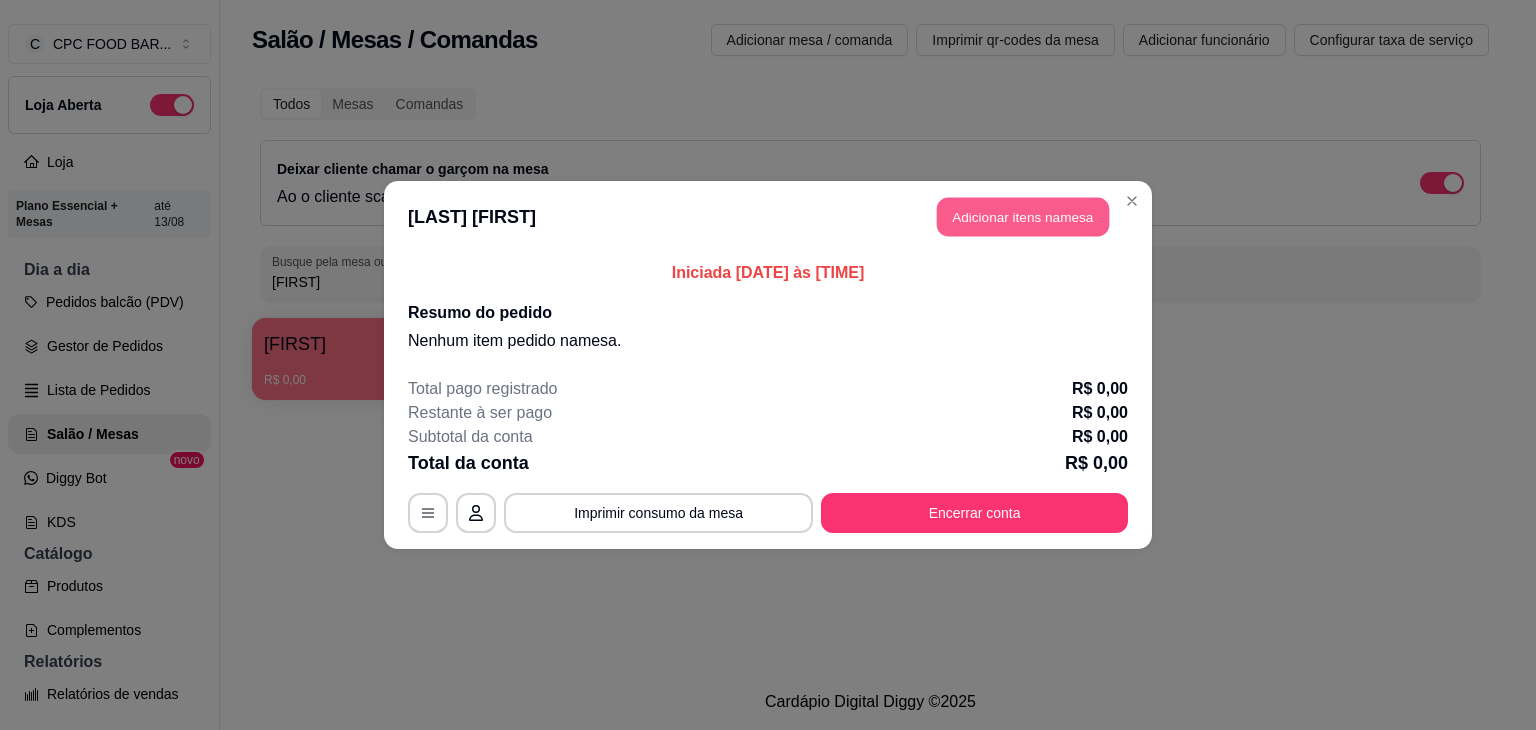 click on "Adicionar itens na  mesa" at bounding box center (1023, 217) 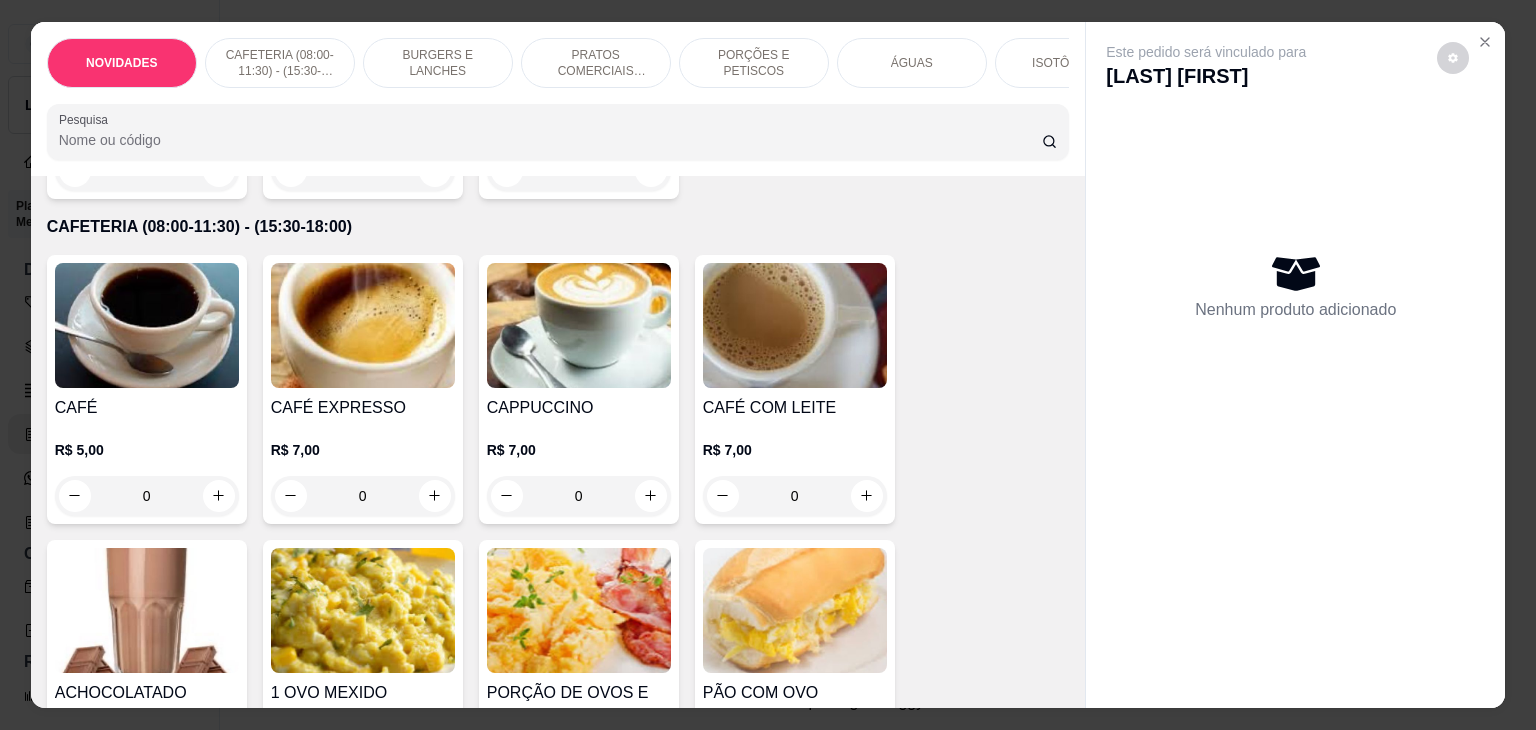 scroll, scrollTop: 700, scrollLeft: 0, axis: vertical 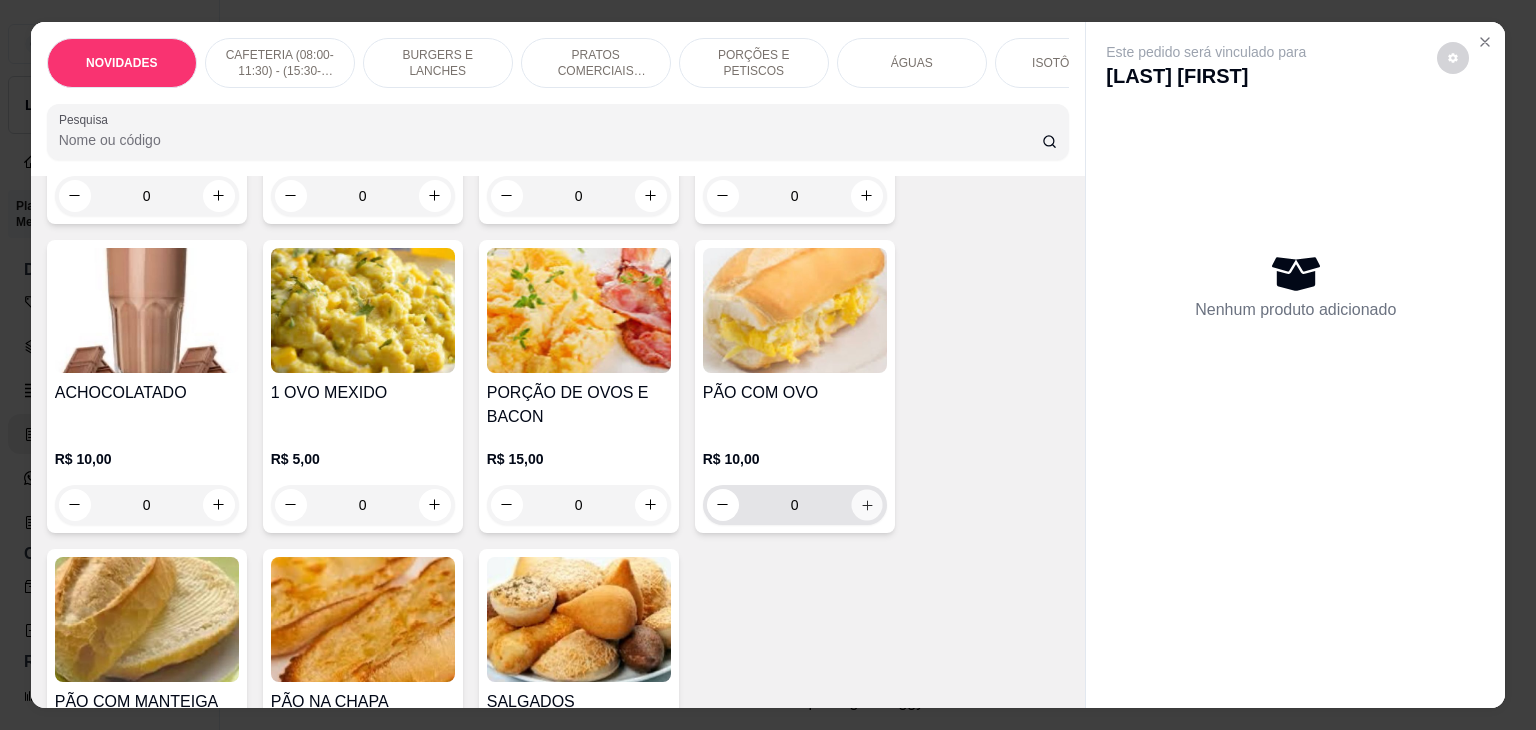 click at bounding box center (866, 504) 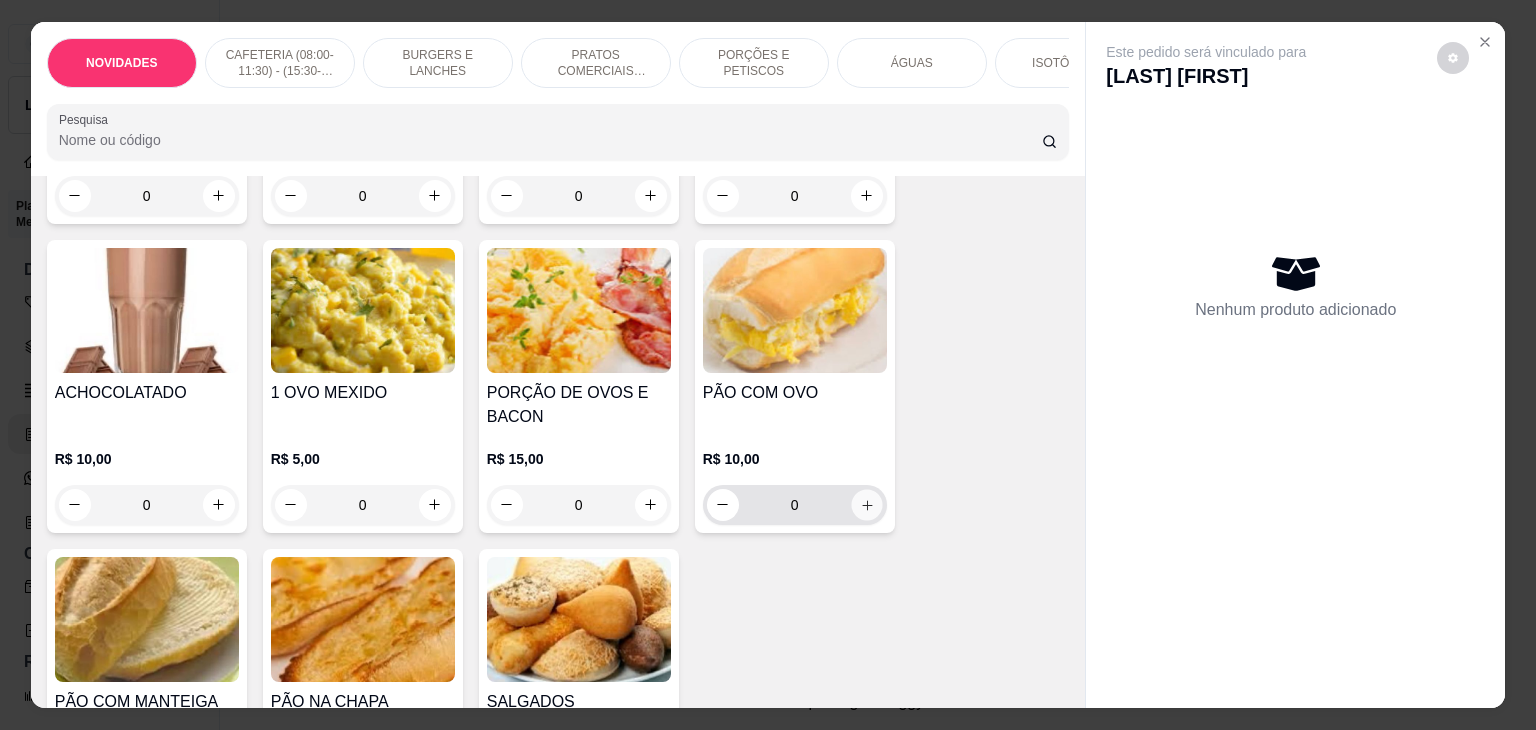 type on "1" 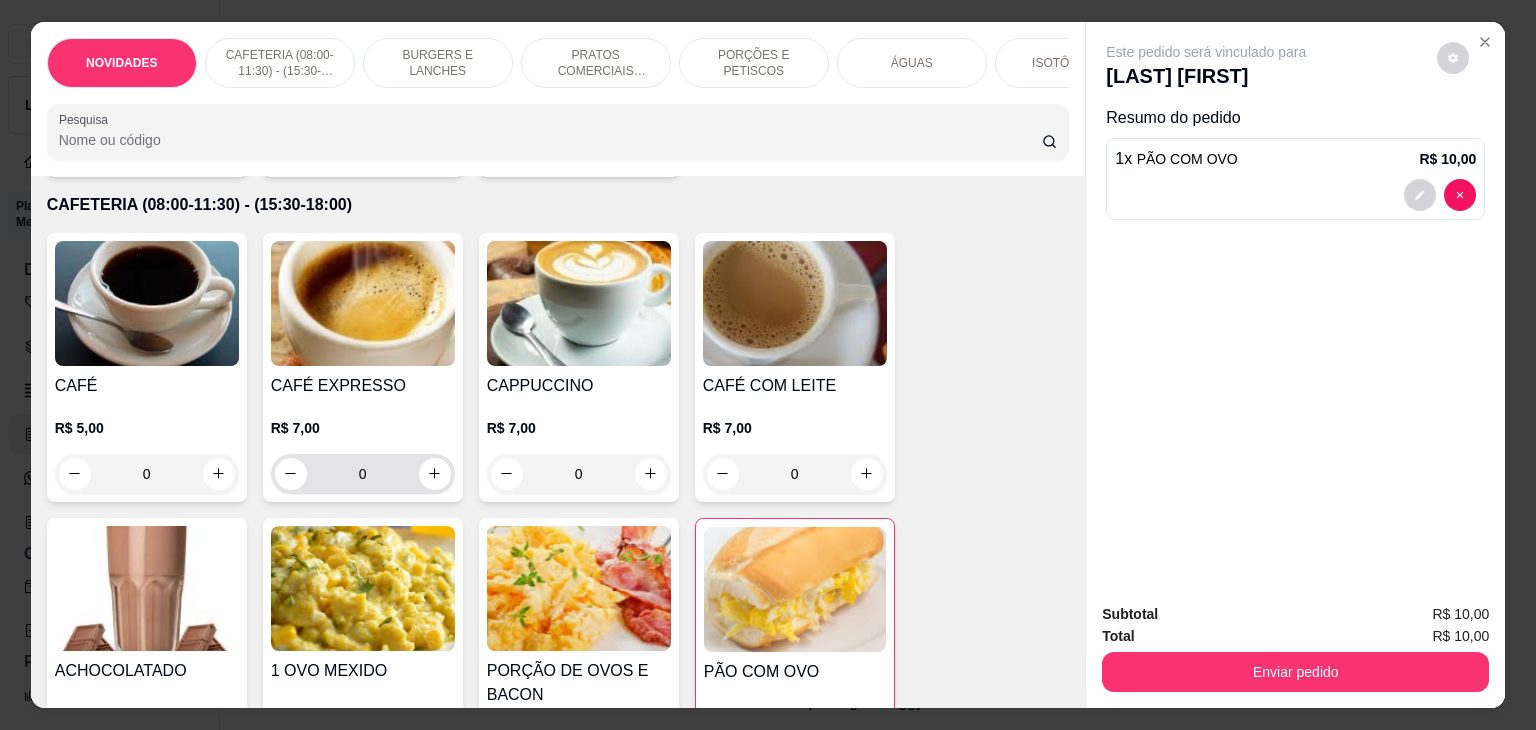 scroll, scrollTop: 300, scrollLeft: 0, axis: vertical 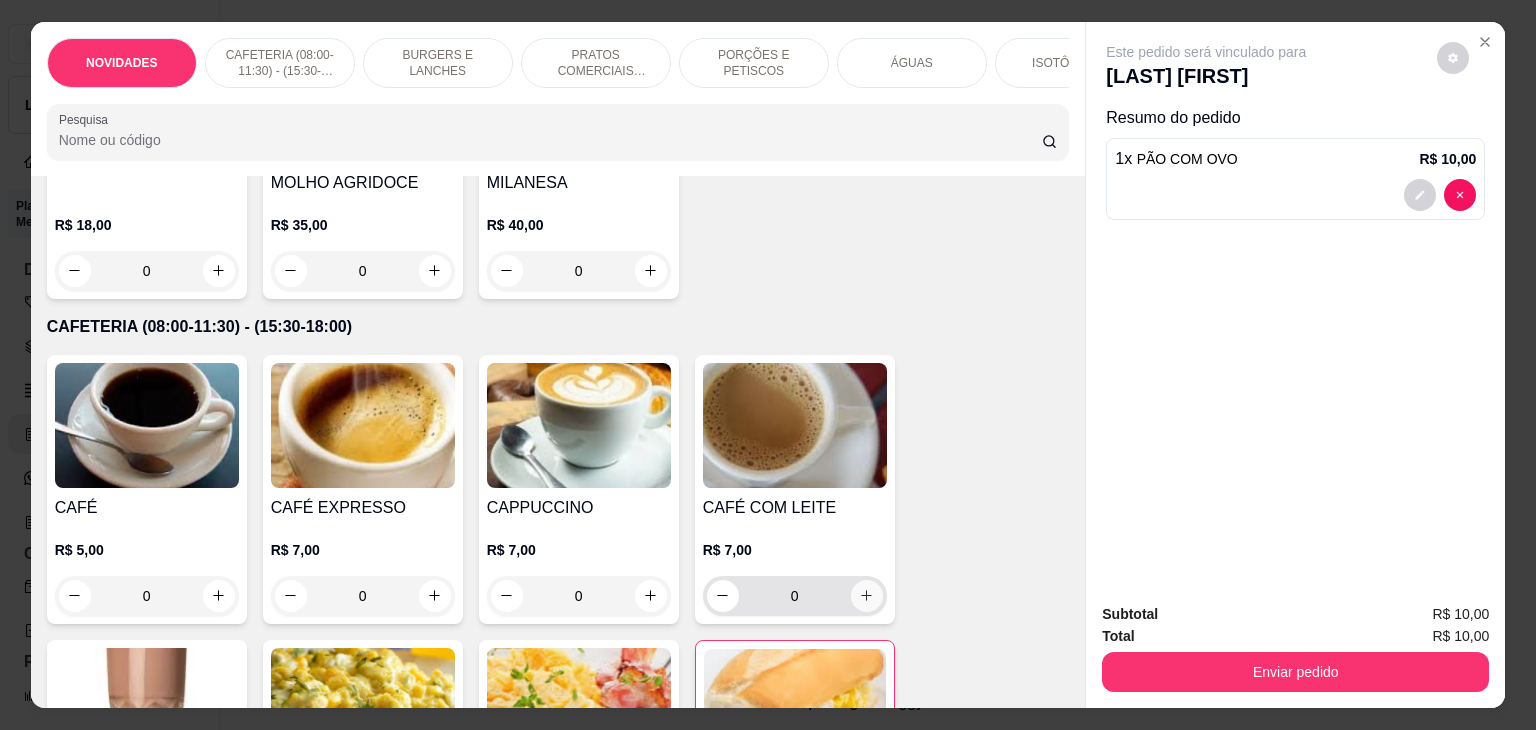 click 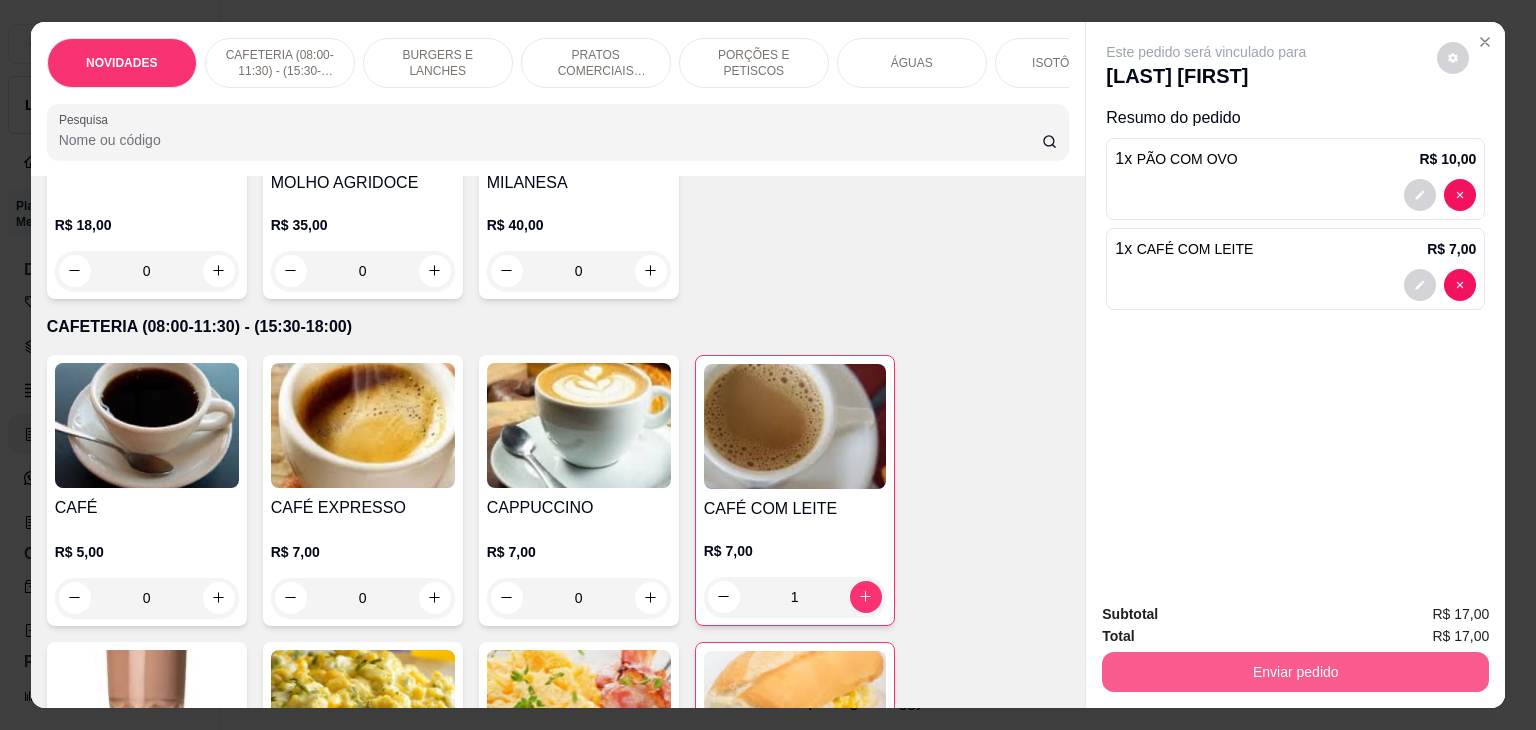click on "Enviar pedido" at bounding box center (1295, 672) 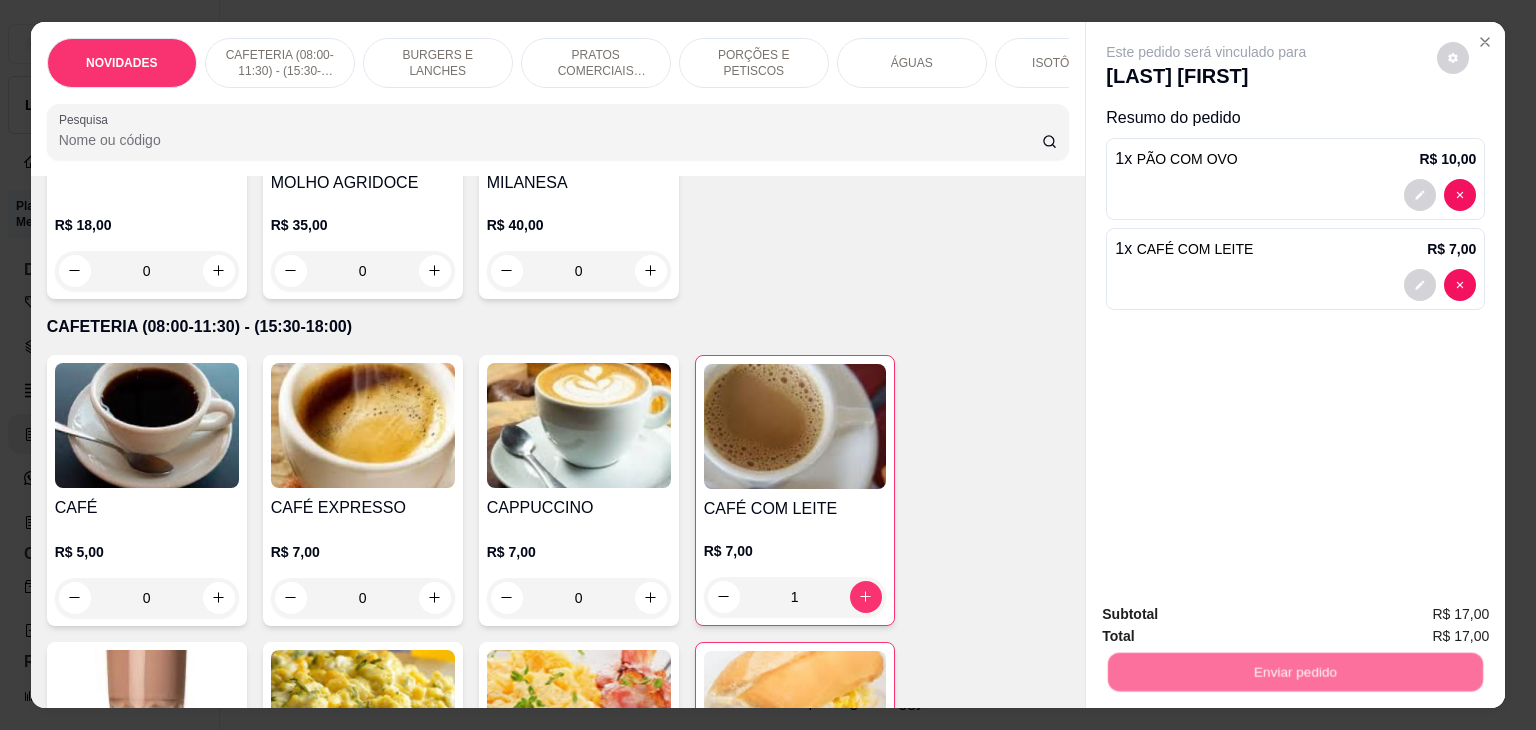 click on "Não registrar e enviar pedido" at bounding box center [1229, 615] 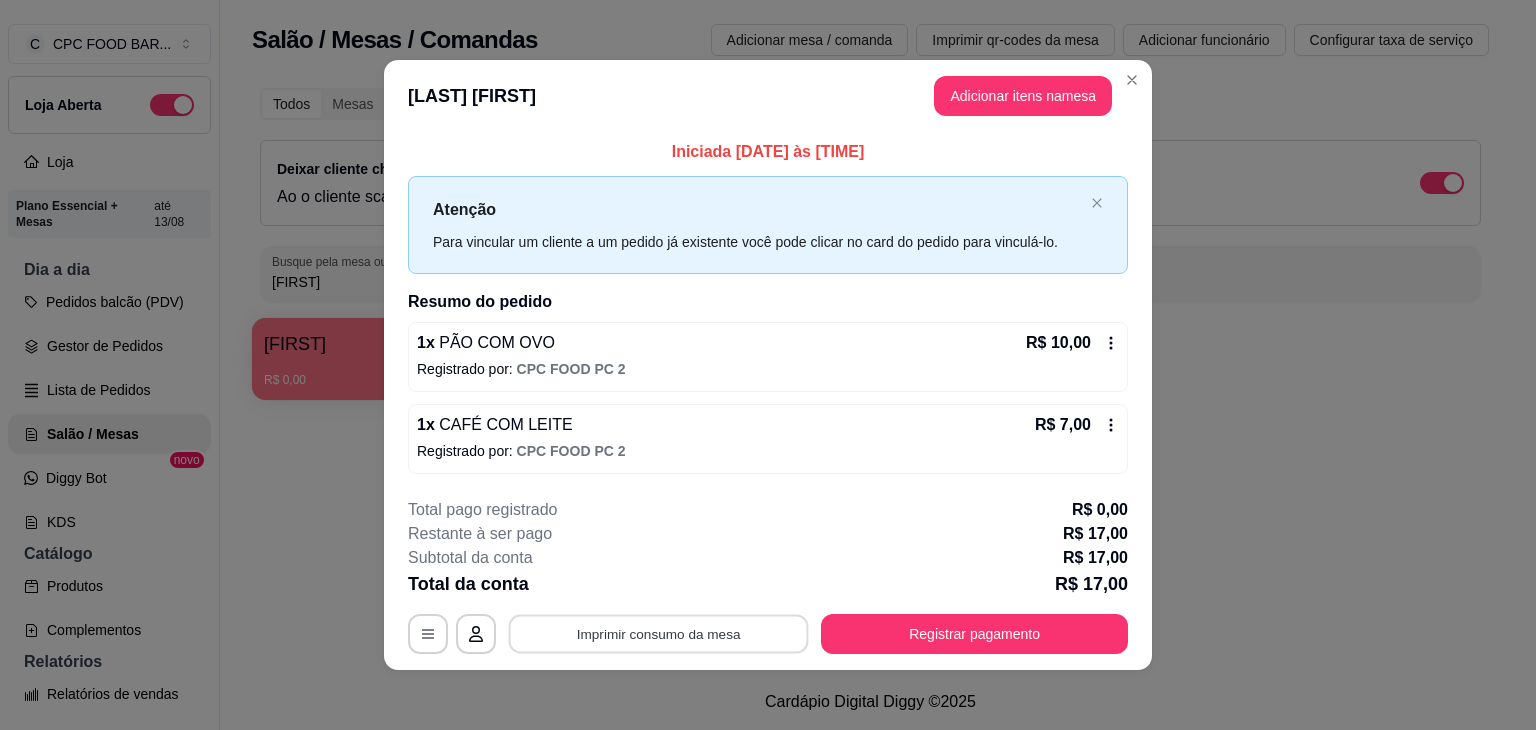 click on "Imprimir consumo da mesa" at bounding box center [659, 633] 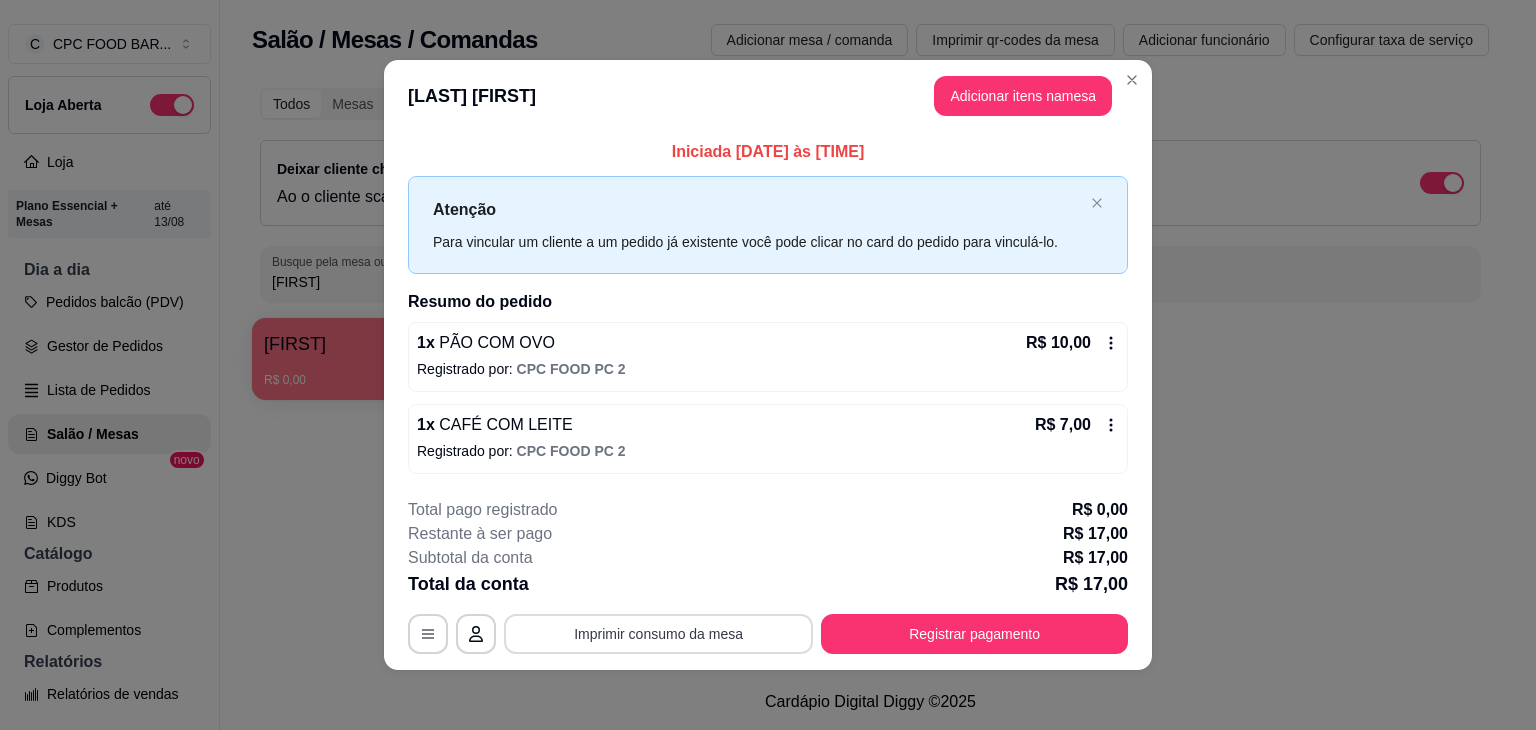 scroll, scrollTop: 0, scrollLeft: 0, axis: both 